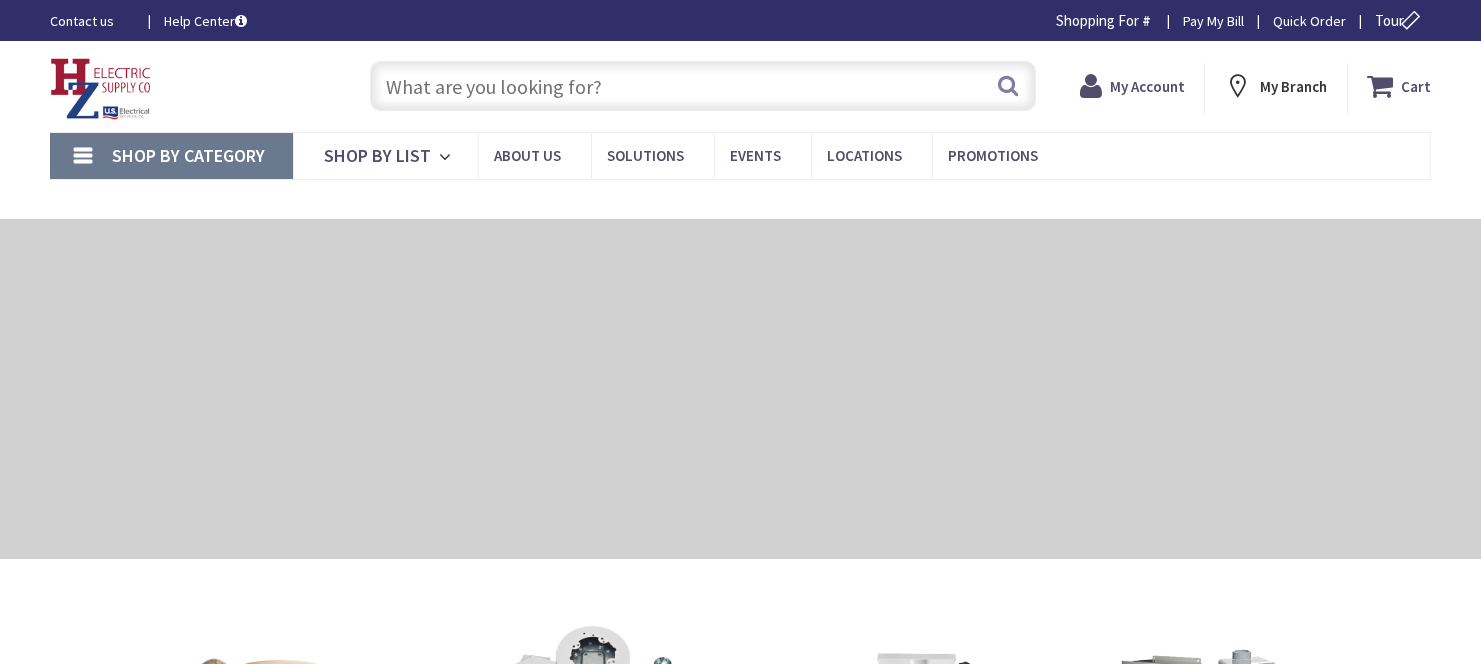 scroll, scrollTop: 0, scrollLeft: 0, axis: both 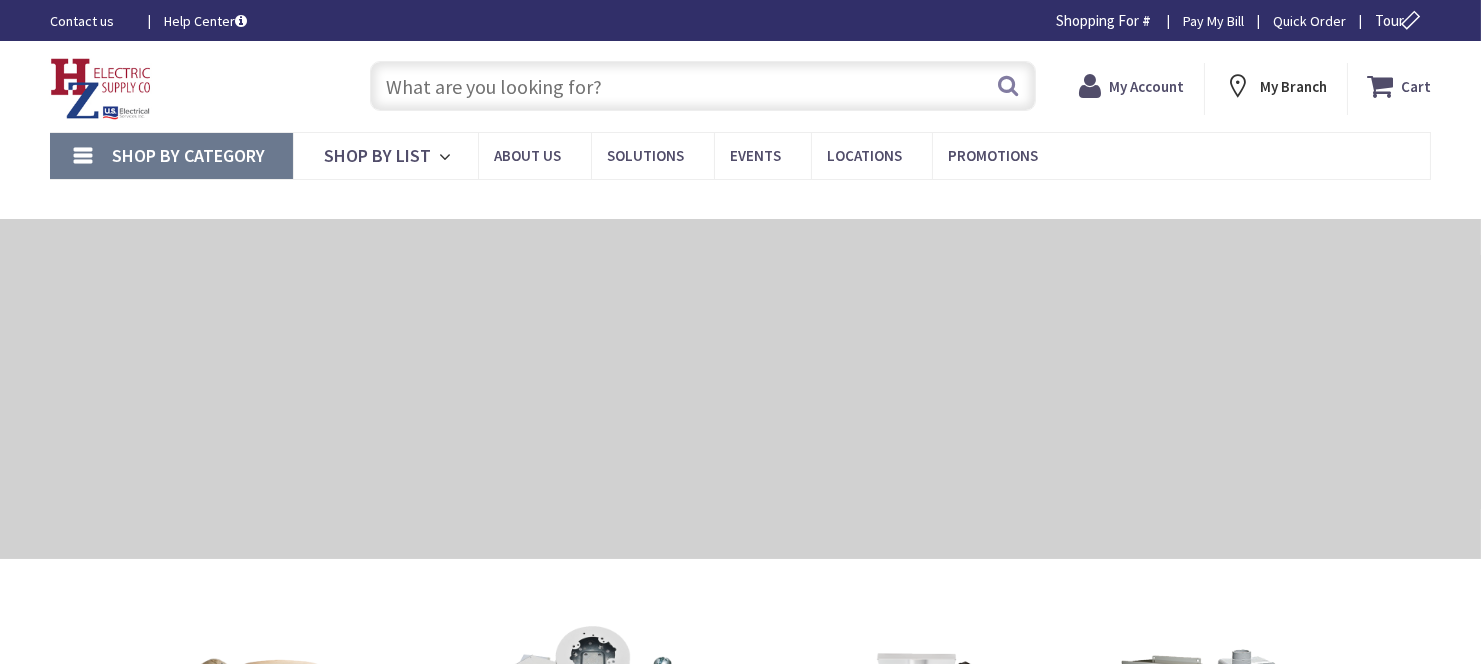 type on "Myers Corners Rd, Wappingers Falls, NY 12590, USA" 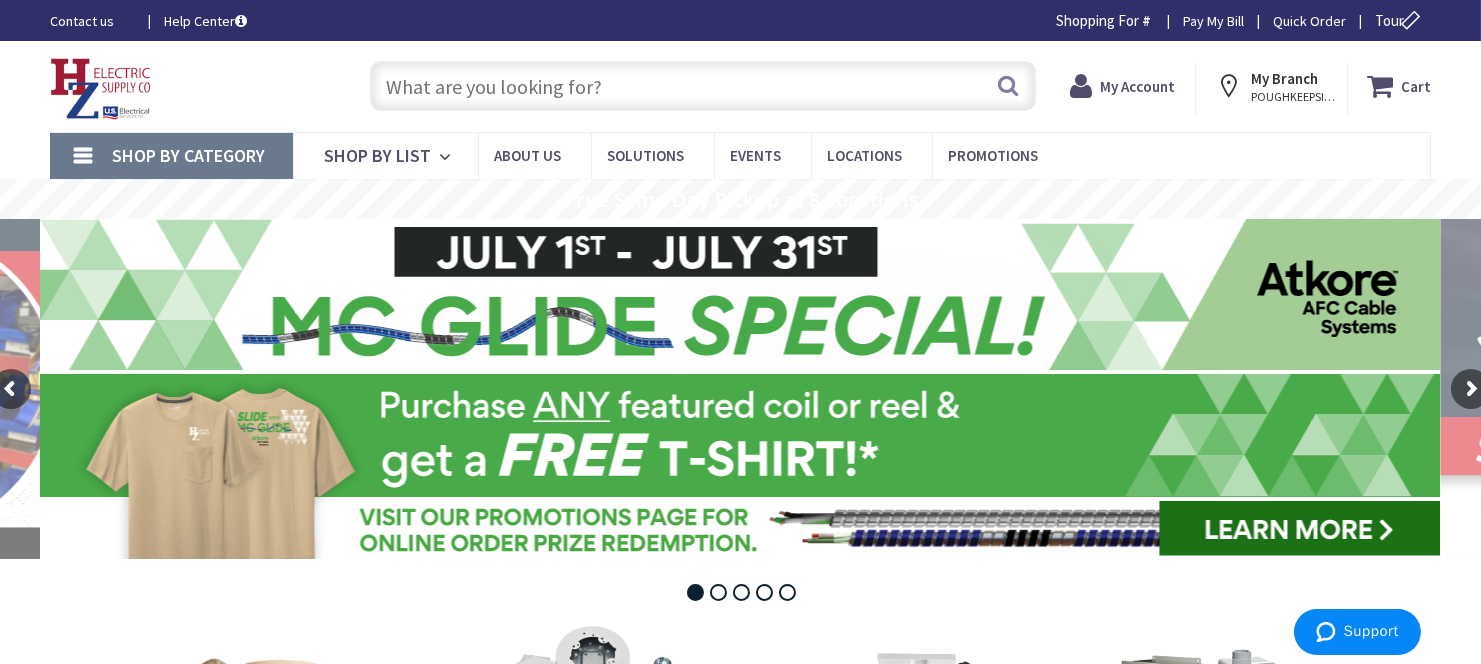 click at bounding box center [703, 86] 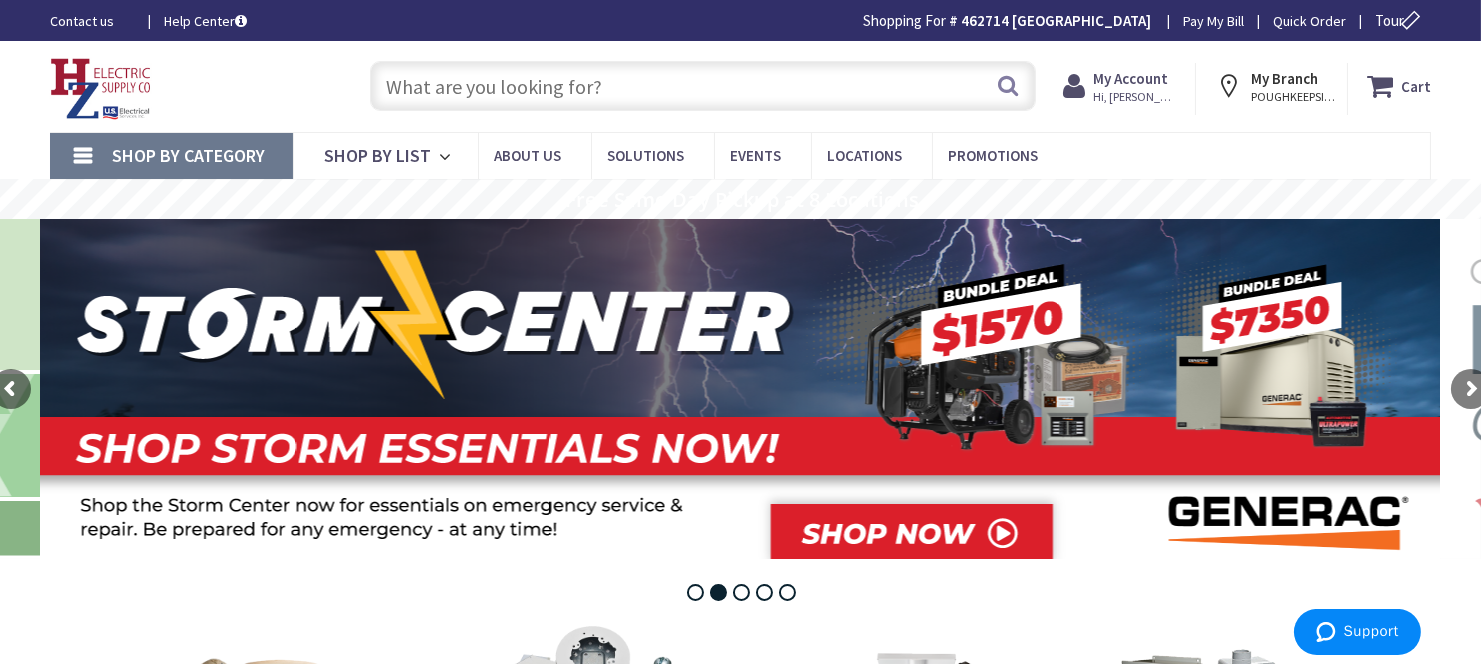 click on "Shop By Category" at bounding box center [171, 156] 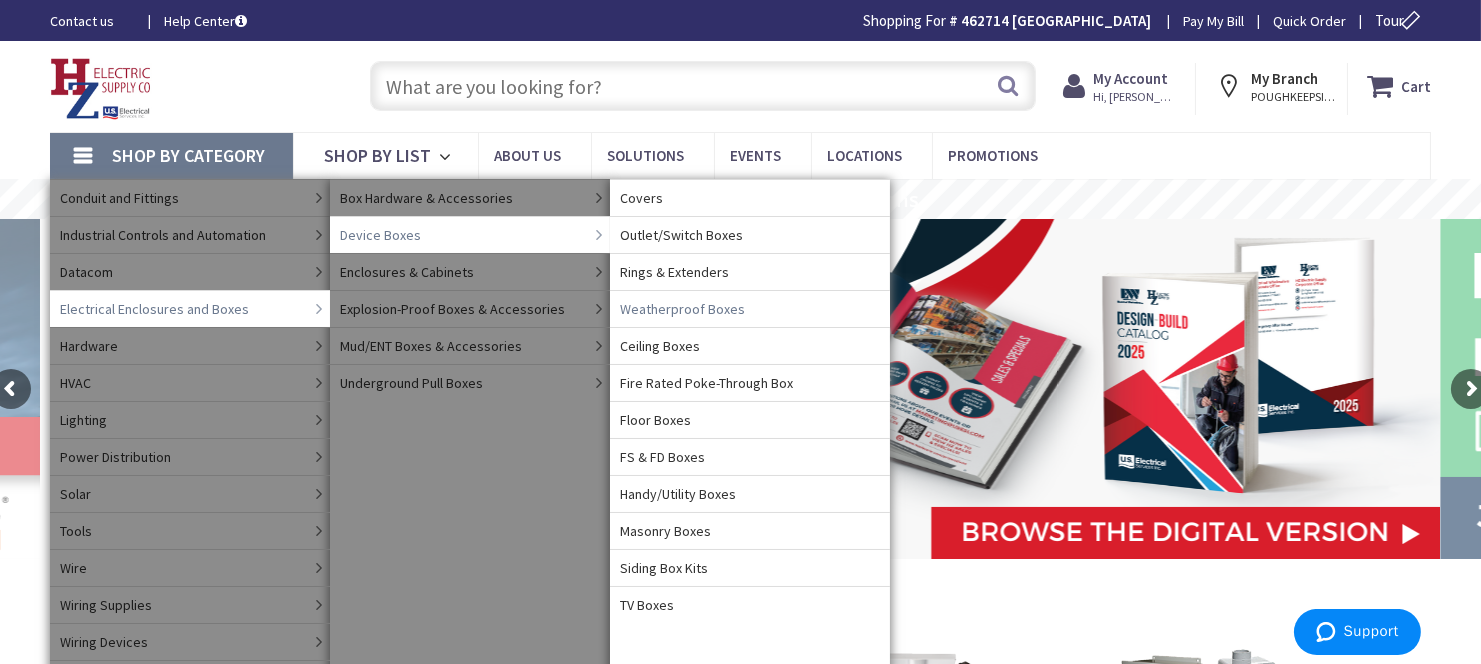 click on "Weatherproof Boxes" at bounding box center [682, 309] 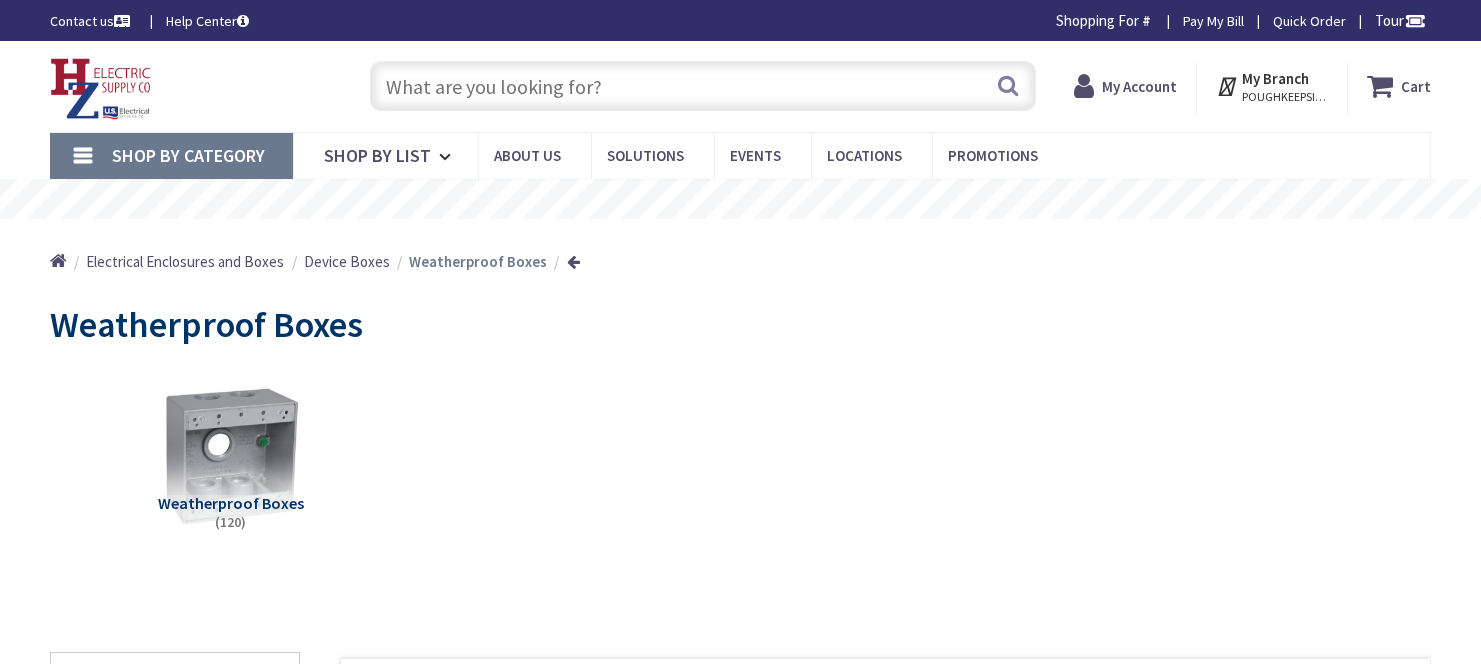 scroll, scrollTop: 0, scrollLeft: 0, axis: both 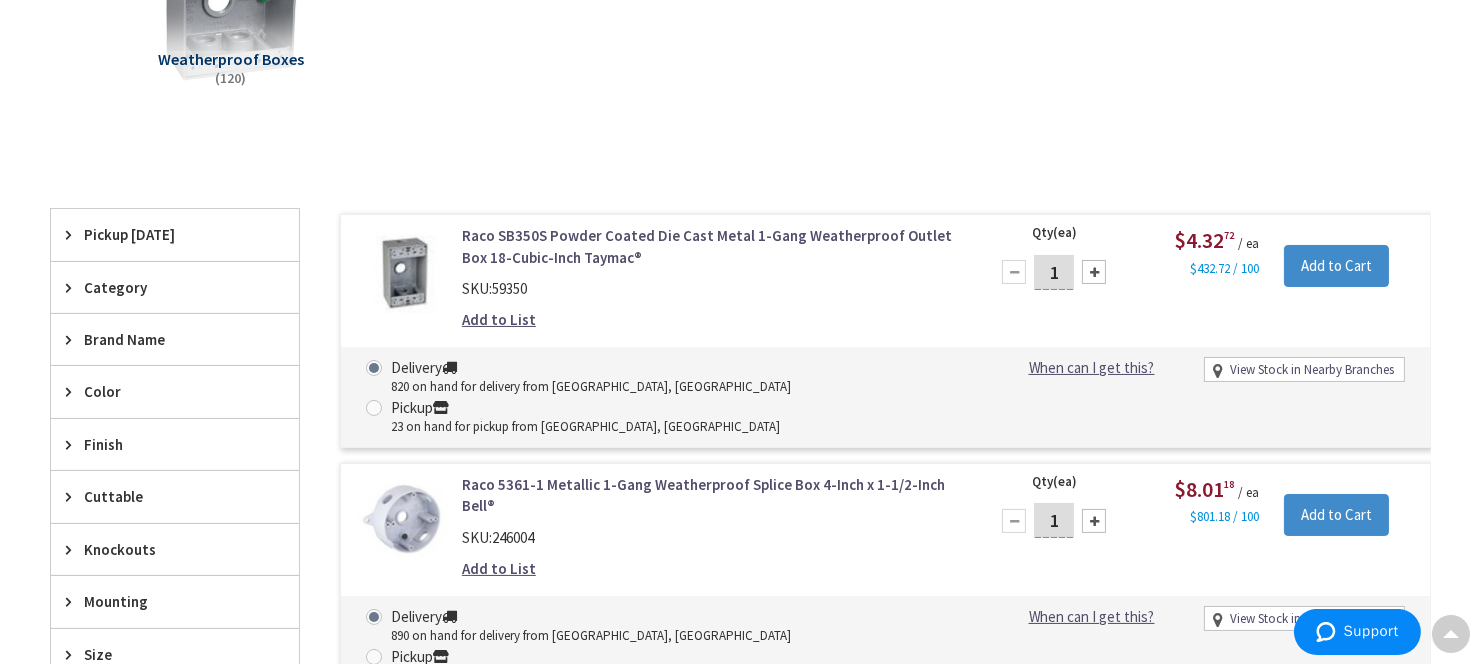 click at bounding box center (1094, 272) 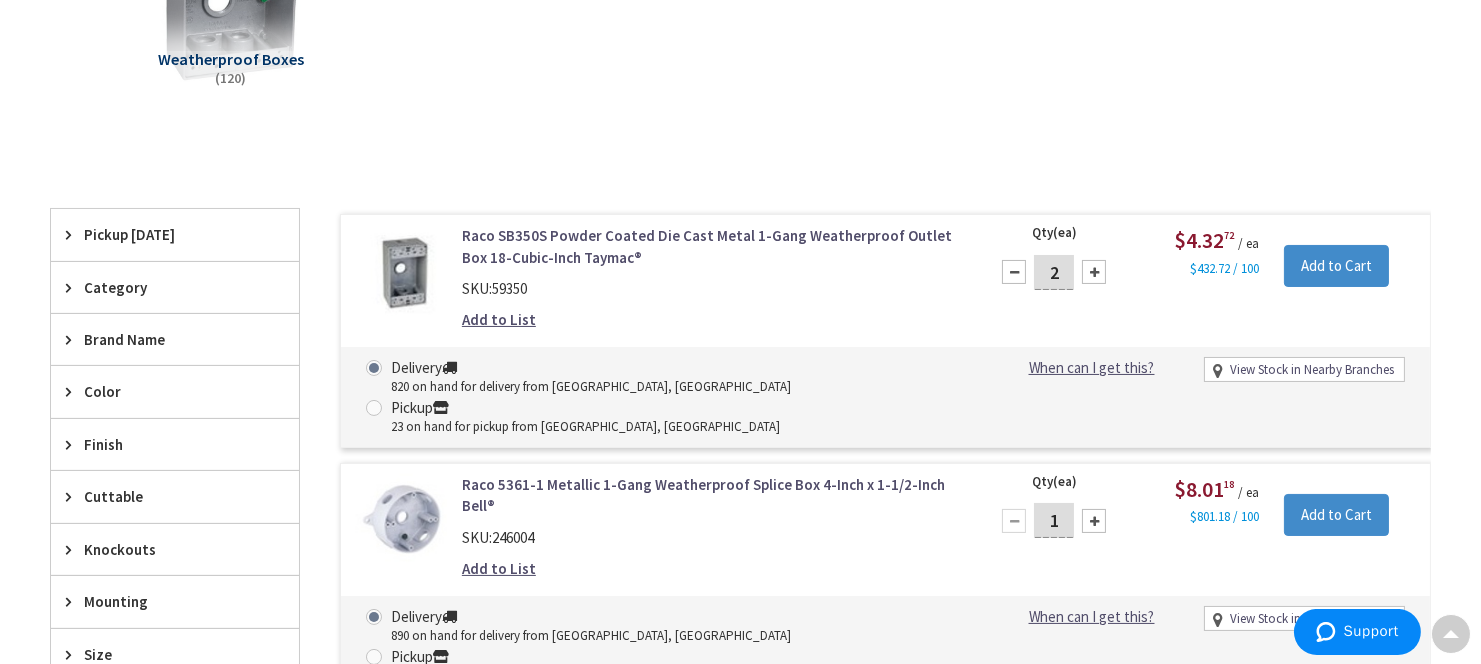 click at bounding box center (1094, 272) 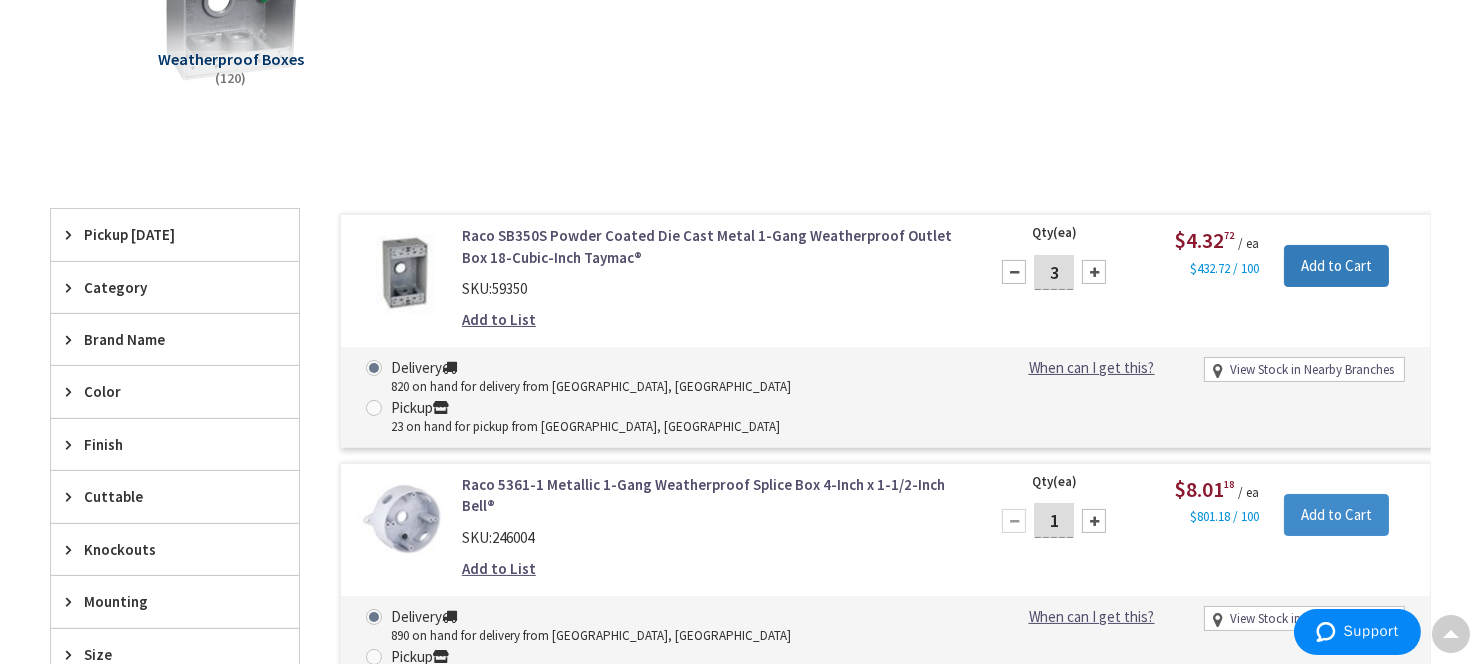 click on "Add to Cart" at bounding box center [1336, 266] 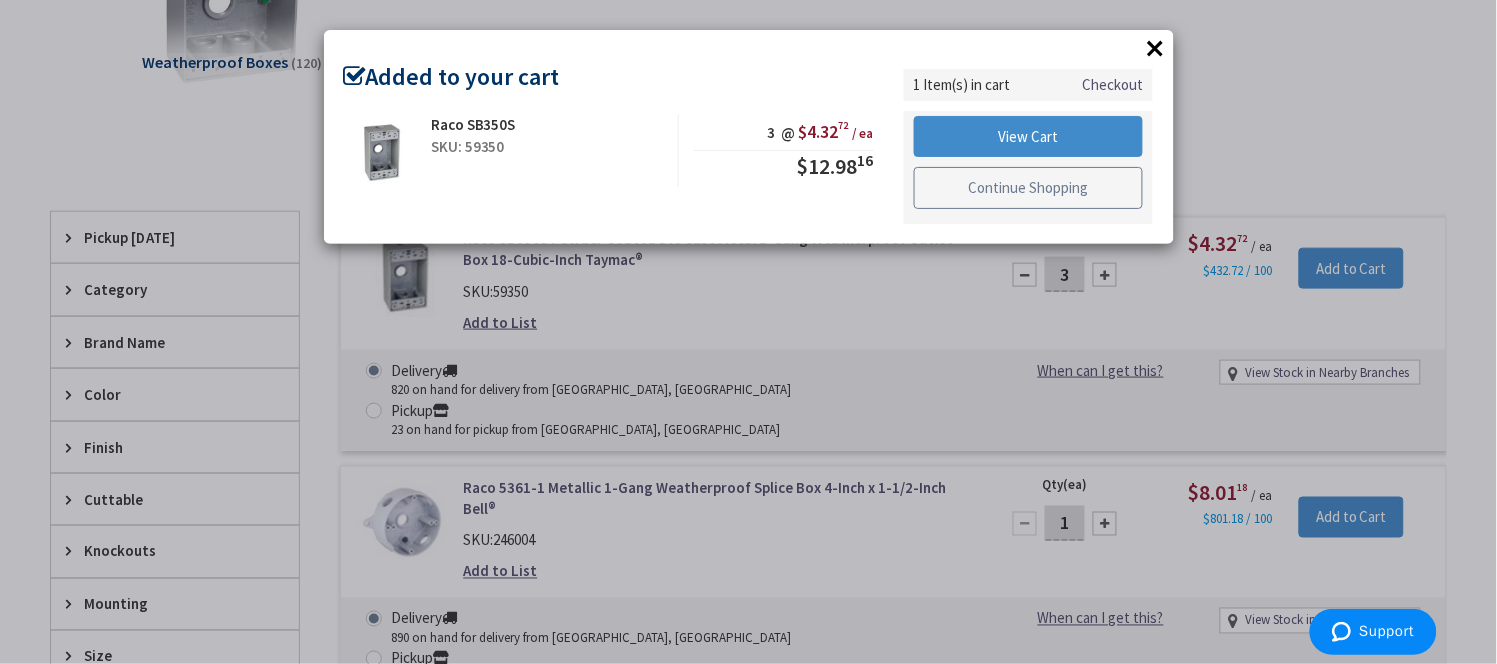 click on "Continue Shopping" at bounding box center (1029, 188) 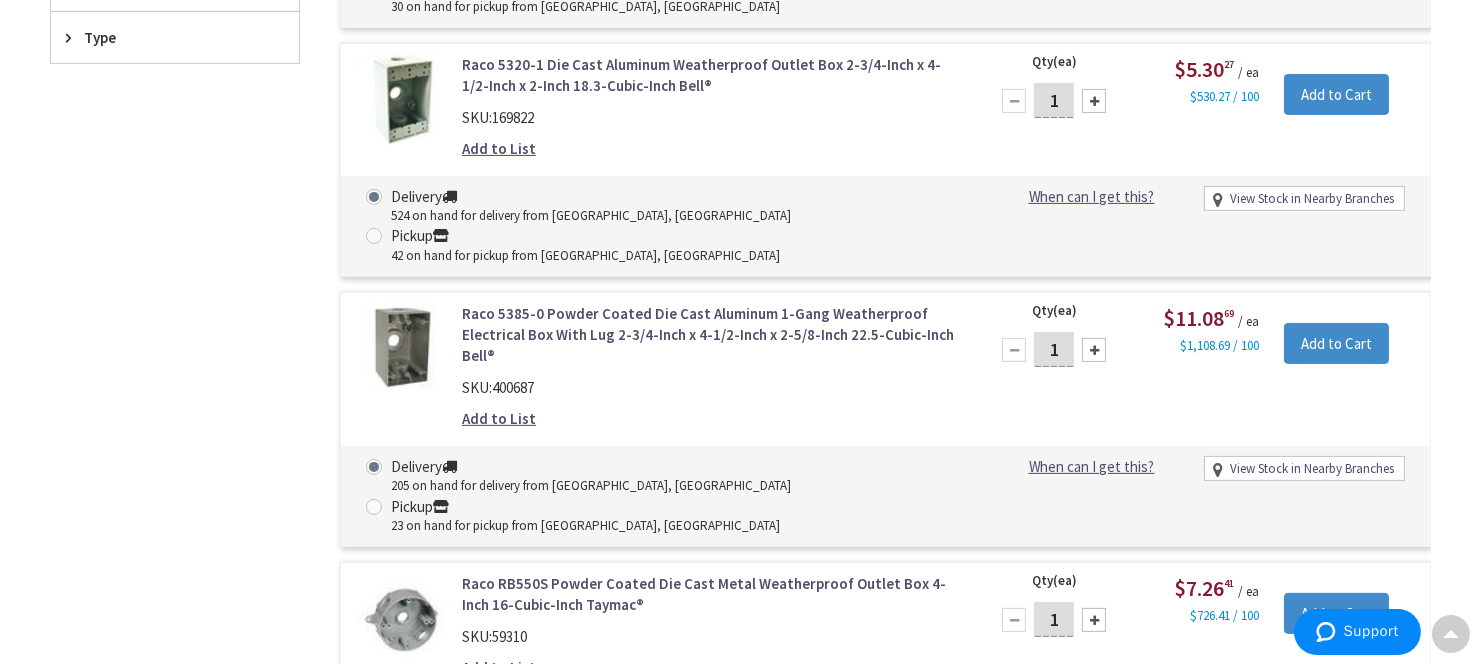 scroll, scrollTop: 1114, scrollLeft: 0, axis: vertical 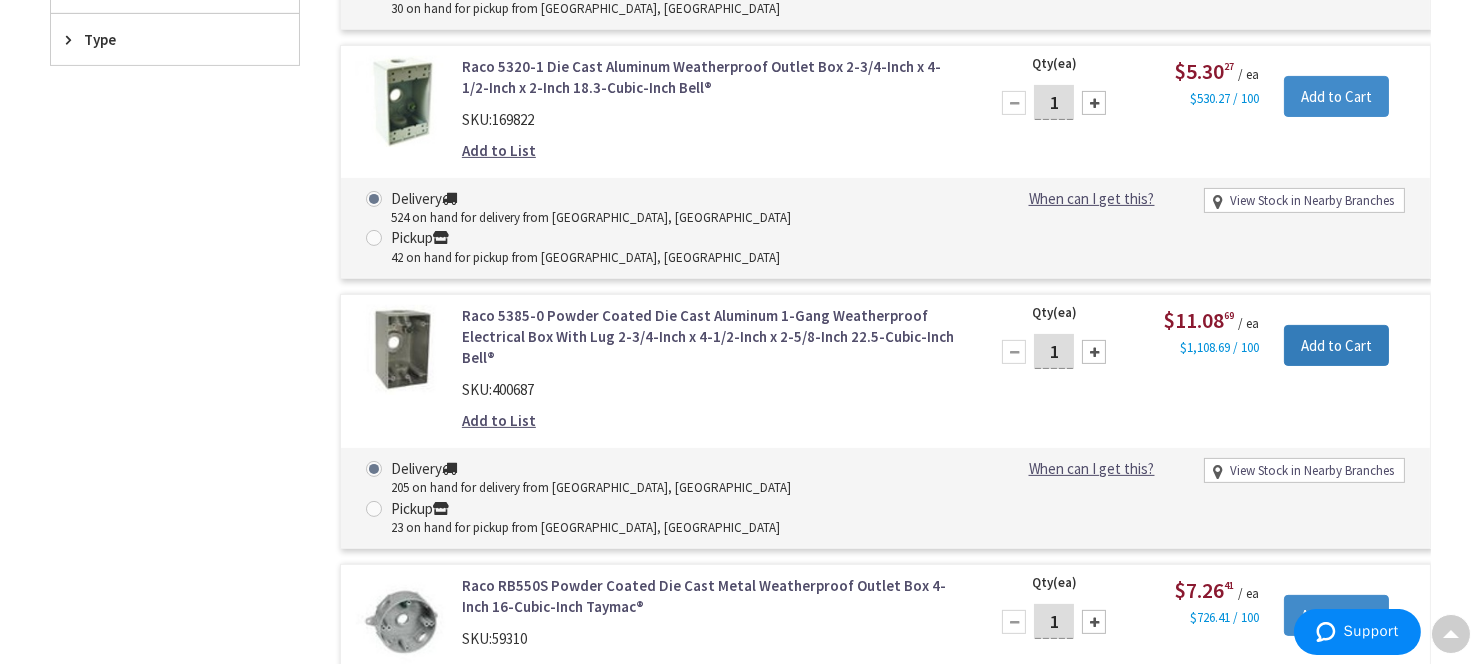 click on "Add to Cart" at bounding box center (1336, 346) 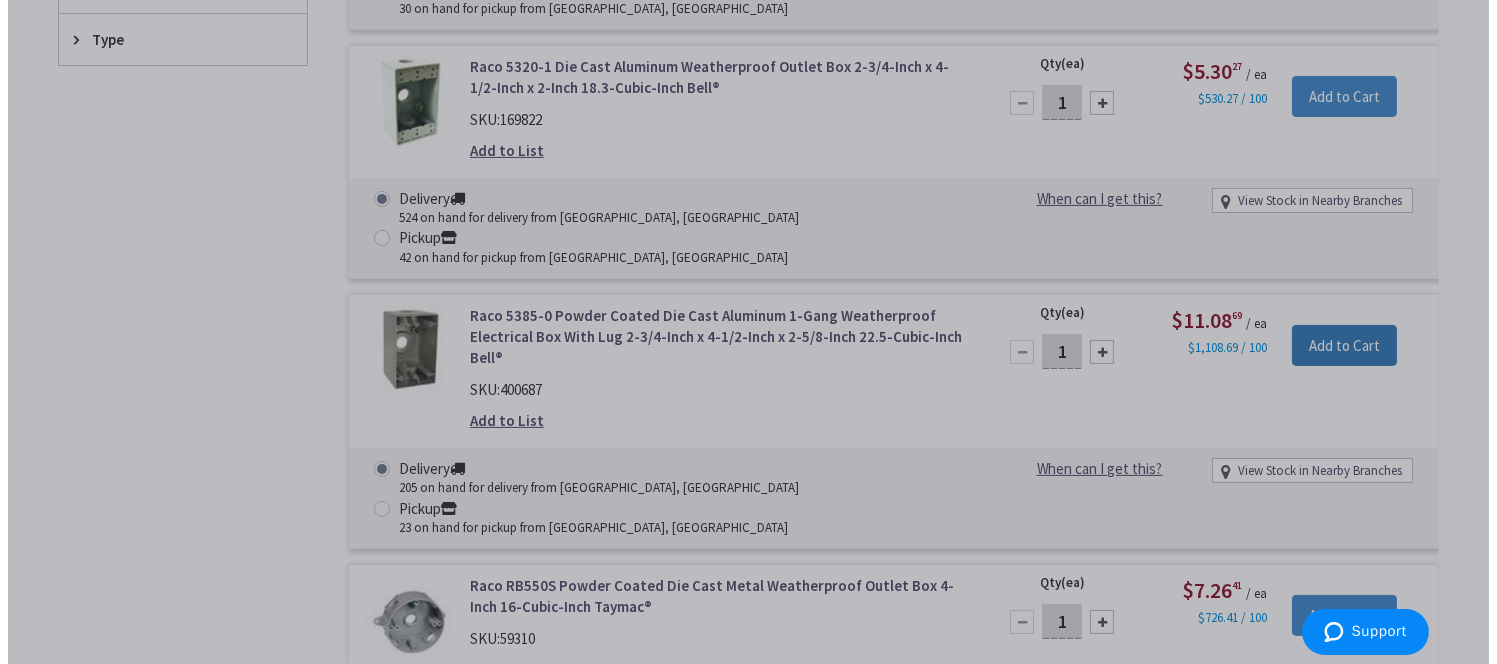 scroll, scrollTop: 1117, scrollLeft: 0, axis: vertical 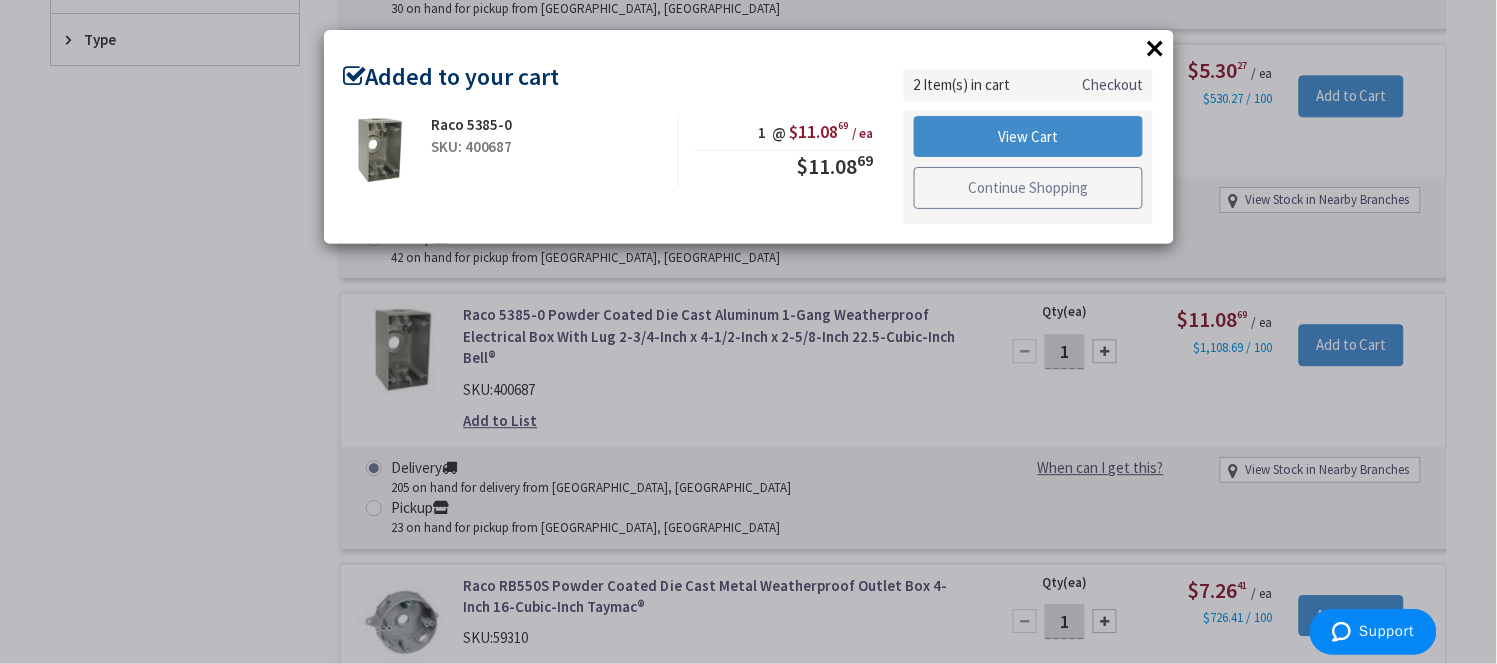 click on "Continue Shopping" at bounding box center [1029, 188] 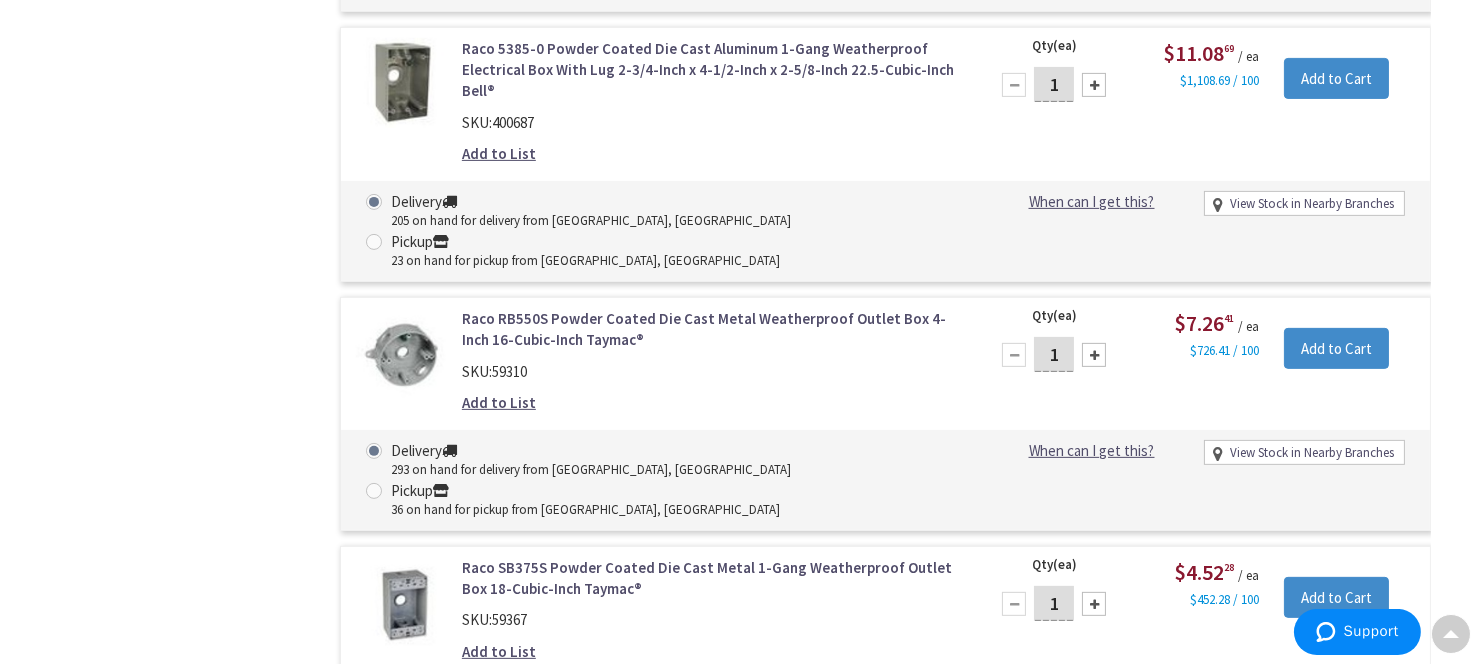 scroll, scrollTop: 1447, scrollLeft: 0, axis: vertical 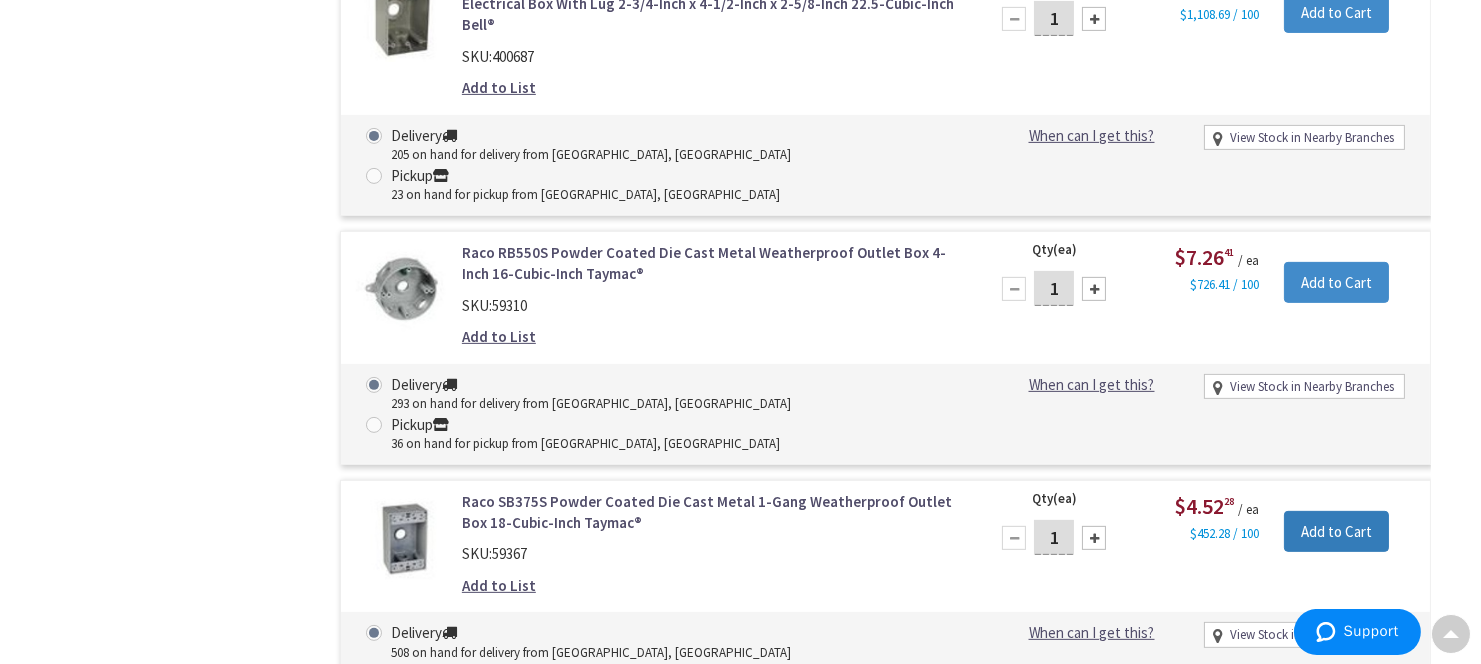 click on "Add to Cart" at bounding box center (1336, 532) 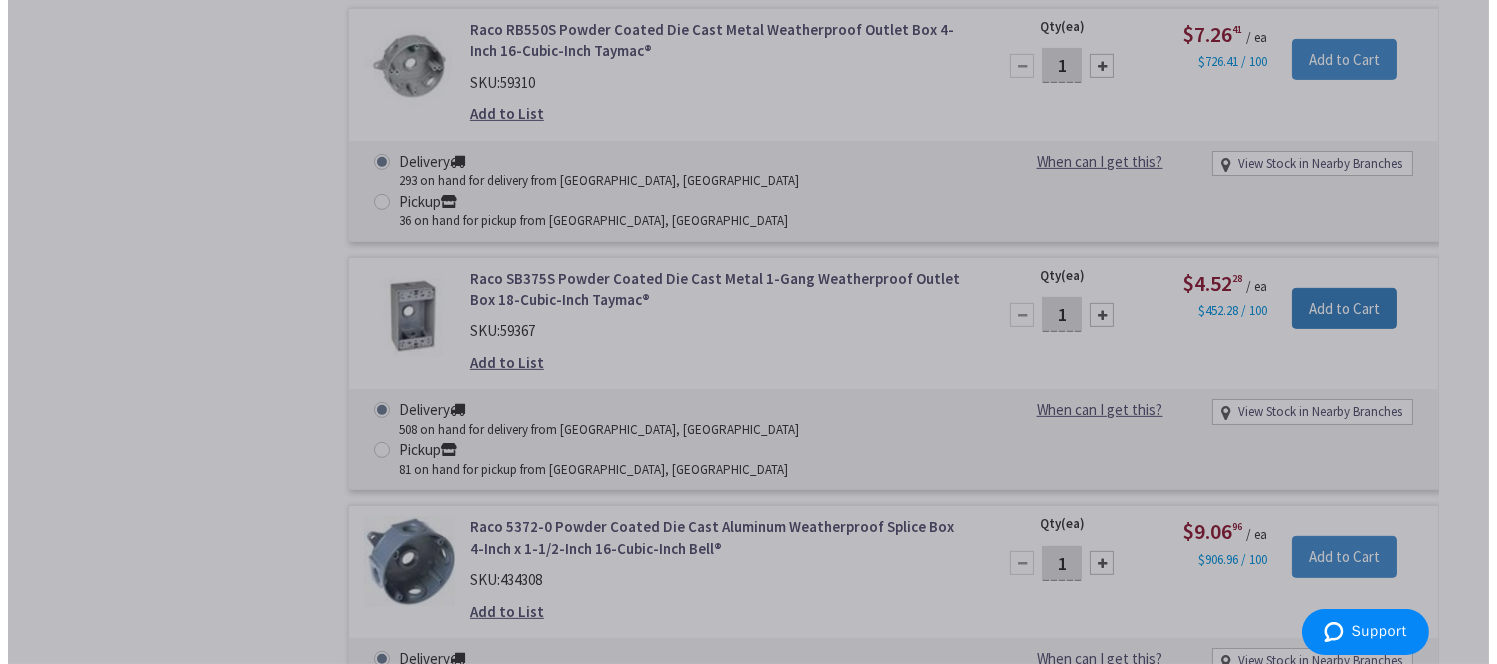 scroll, scrollTop: 1672, scrollLeft: 0, axis: vertical 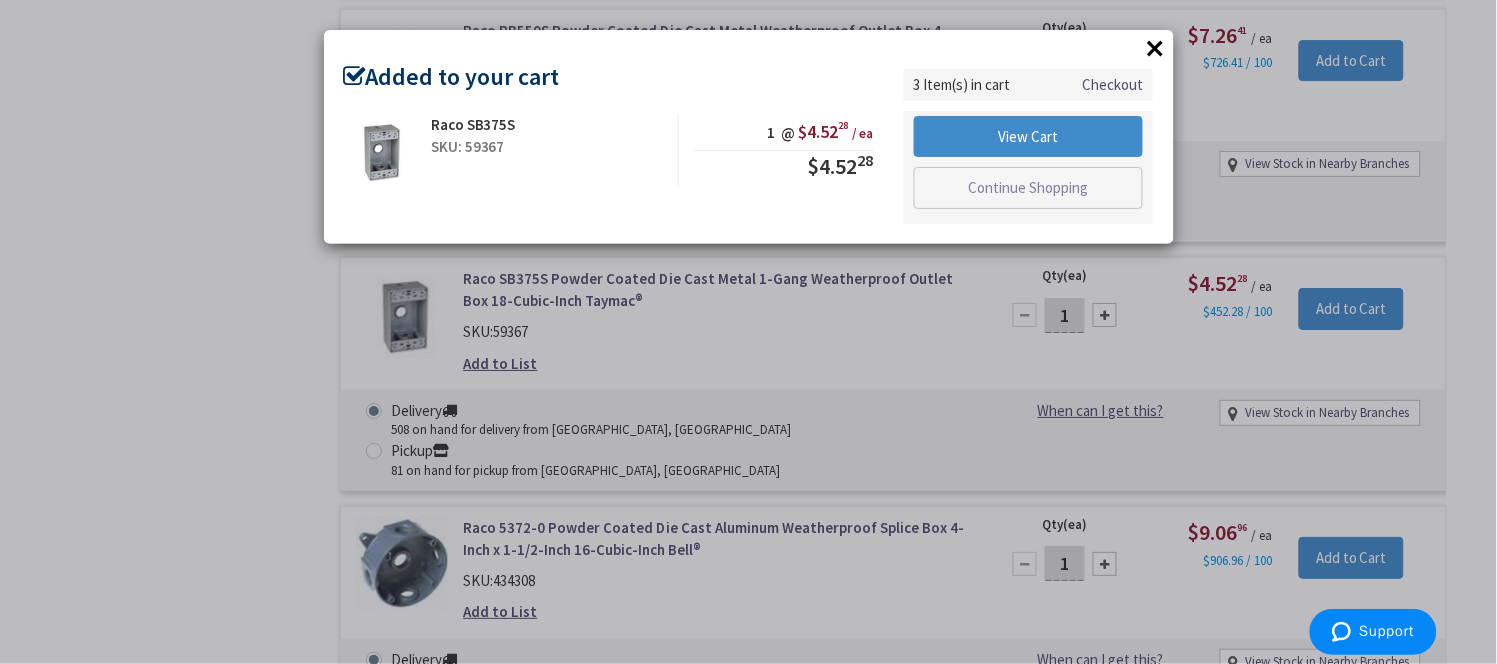 click on "View Cart
Continue Shopping" at bounding box center (1029, 167) 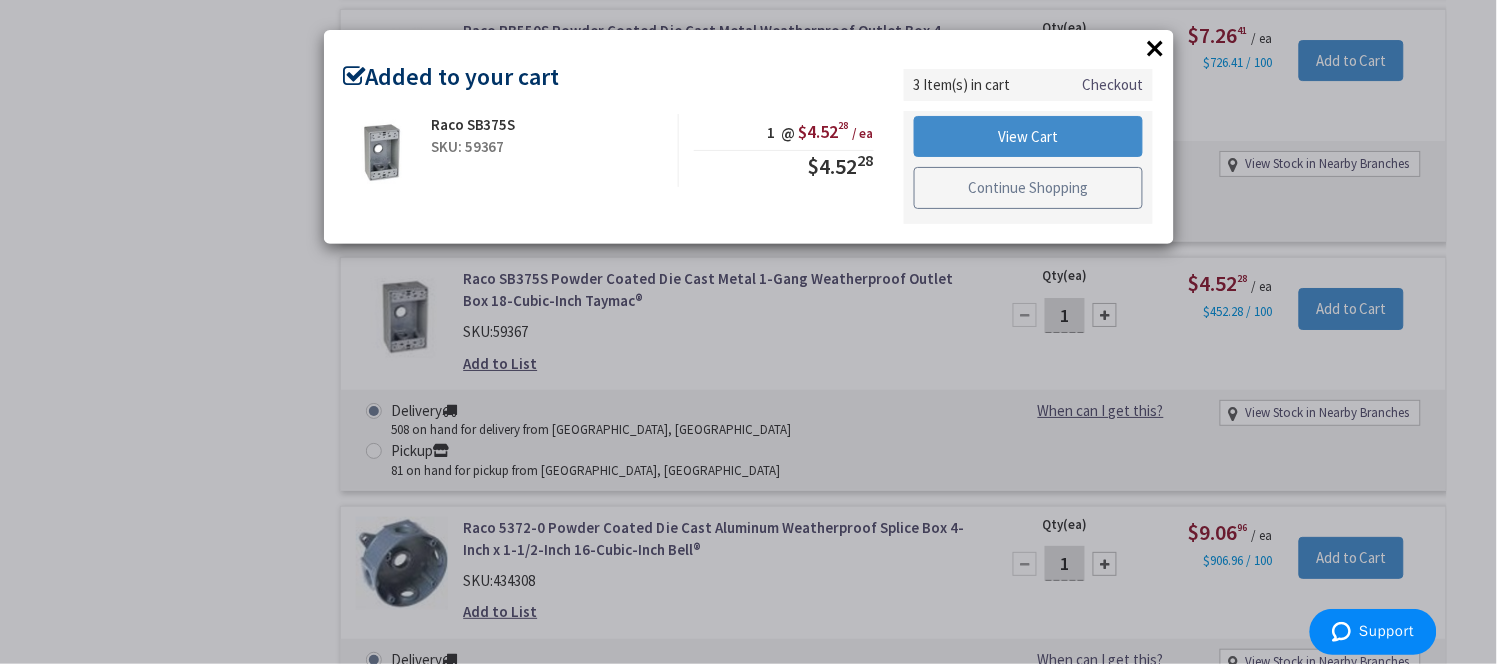click on "Continue Shopping" at bounding box center (1029, 188) 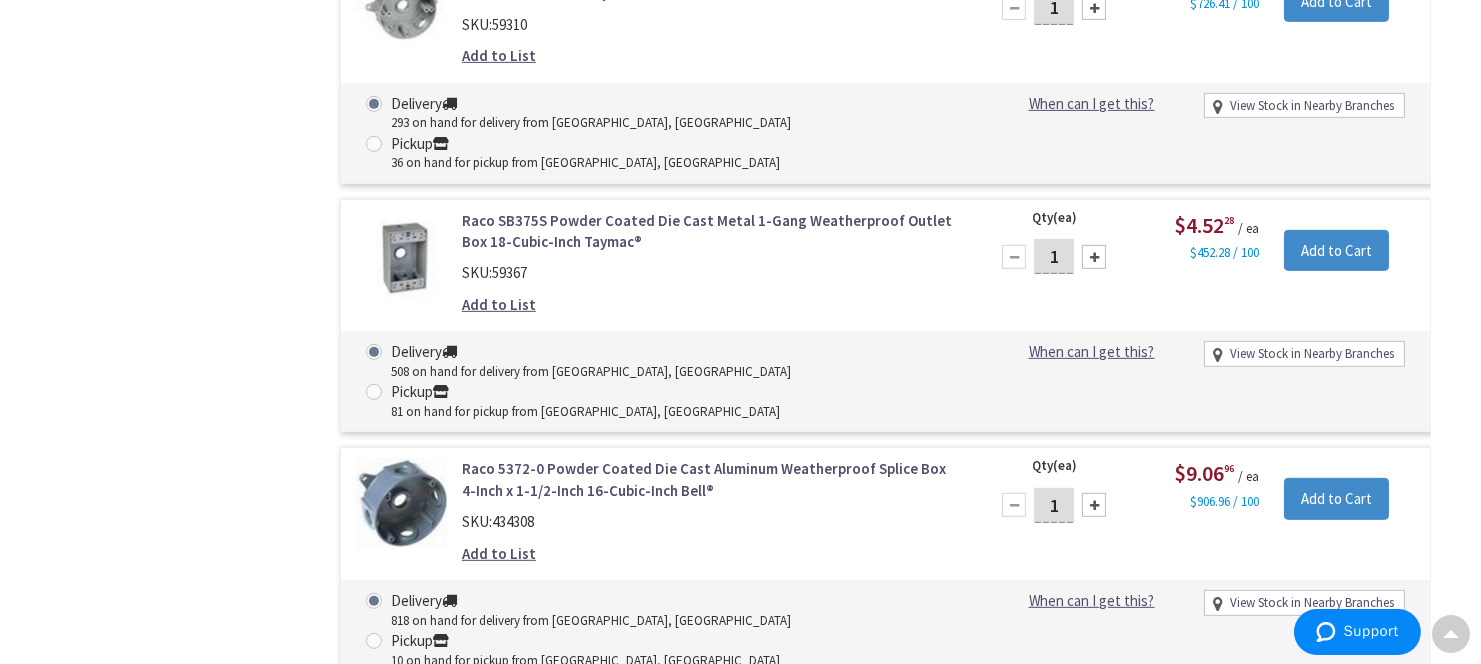 scroll, scrollTop: 1892, scrollLeft: 0, axis: vertical 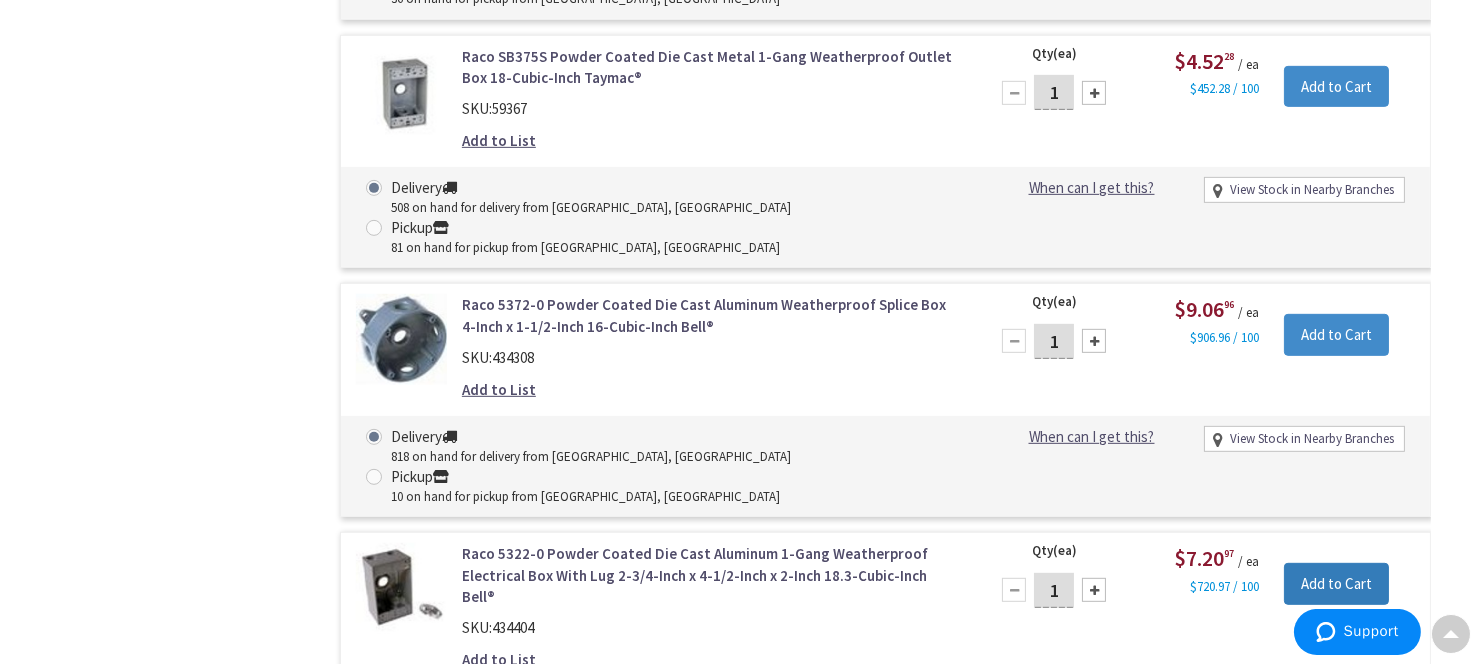 click on "Add to Cart" at bounding box center [1336, 584] 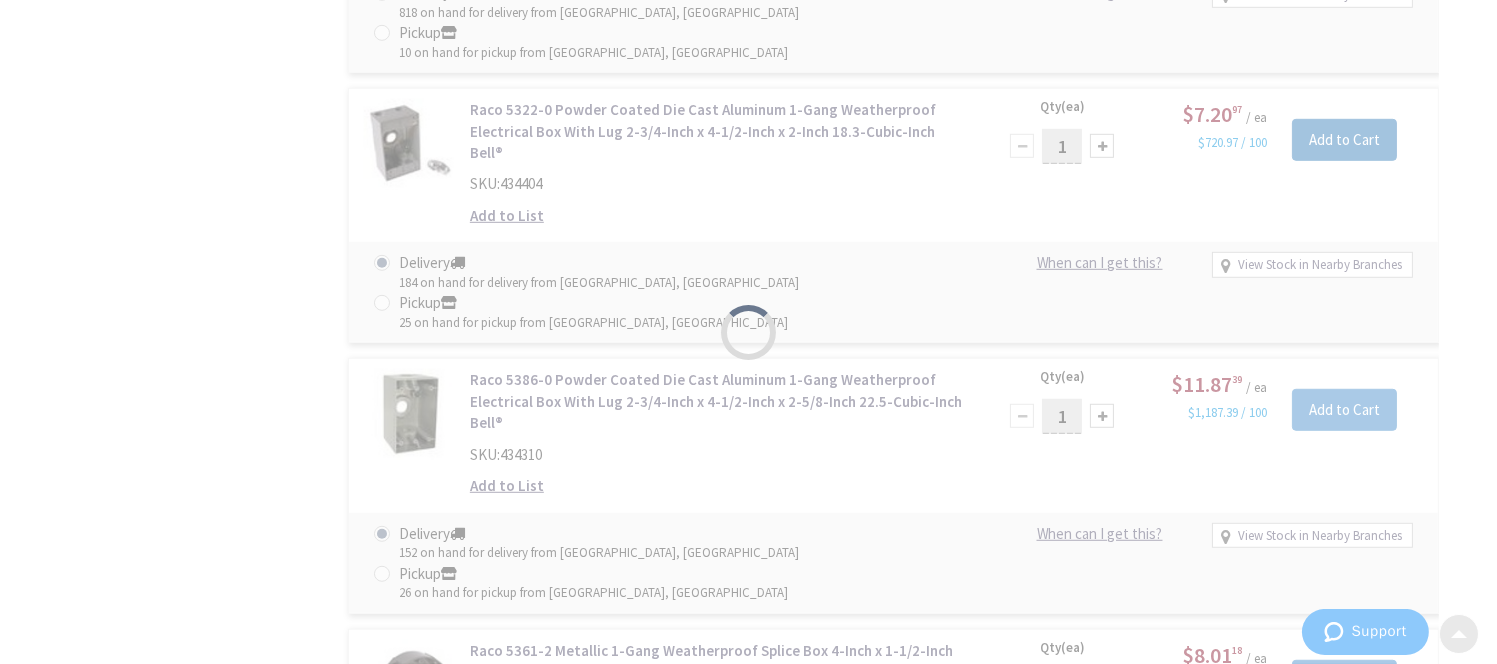 scroll, scrollTop: 2338, scrollLeft: 0, axis: vertical 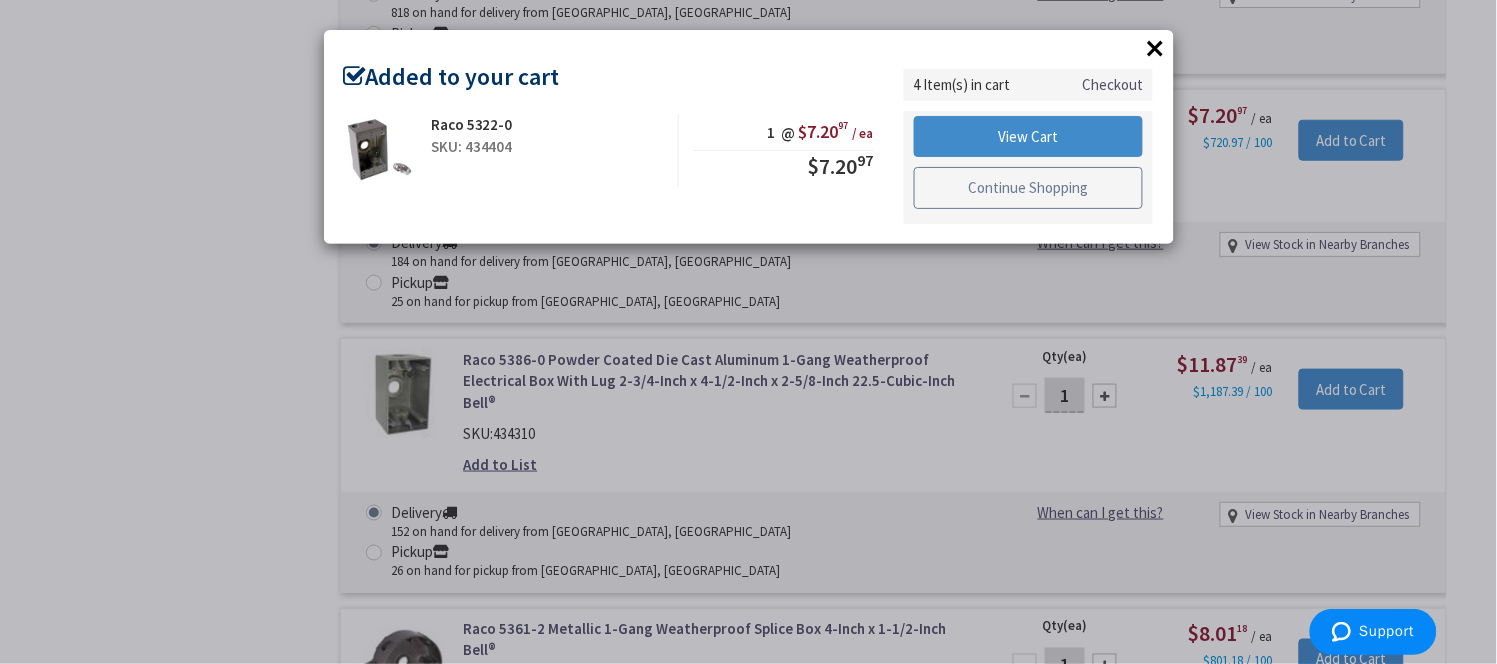 click on "Continue Shopping" at bounding box center (1029, 188) 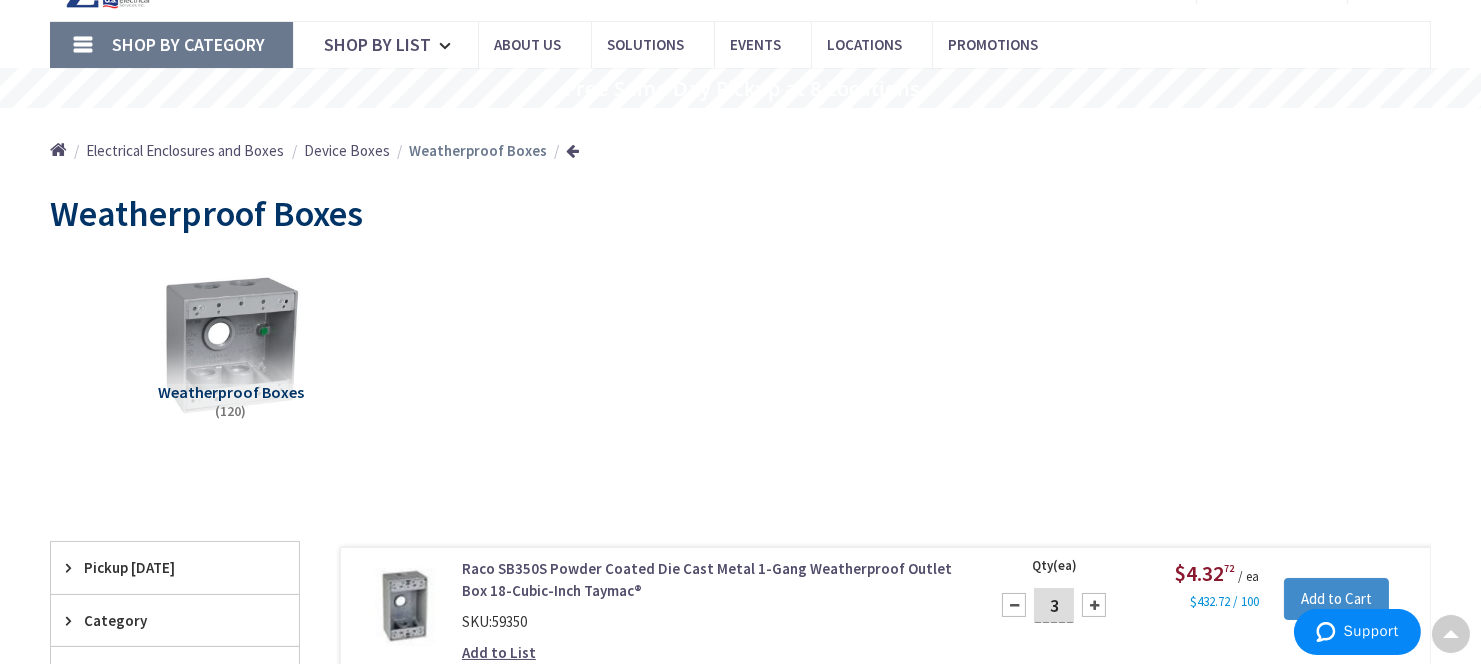 scroll, scrollTop: 0, scrollLeft: 0, axis: both 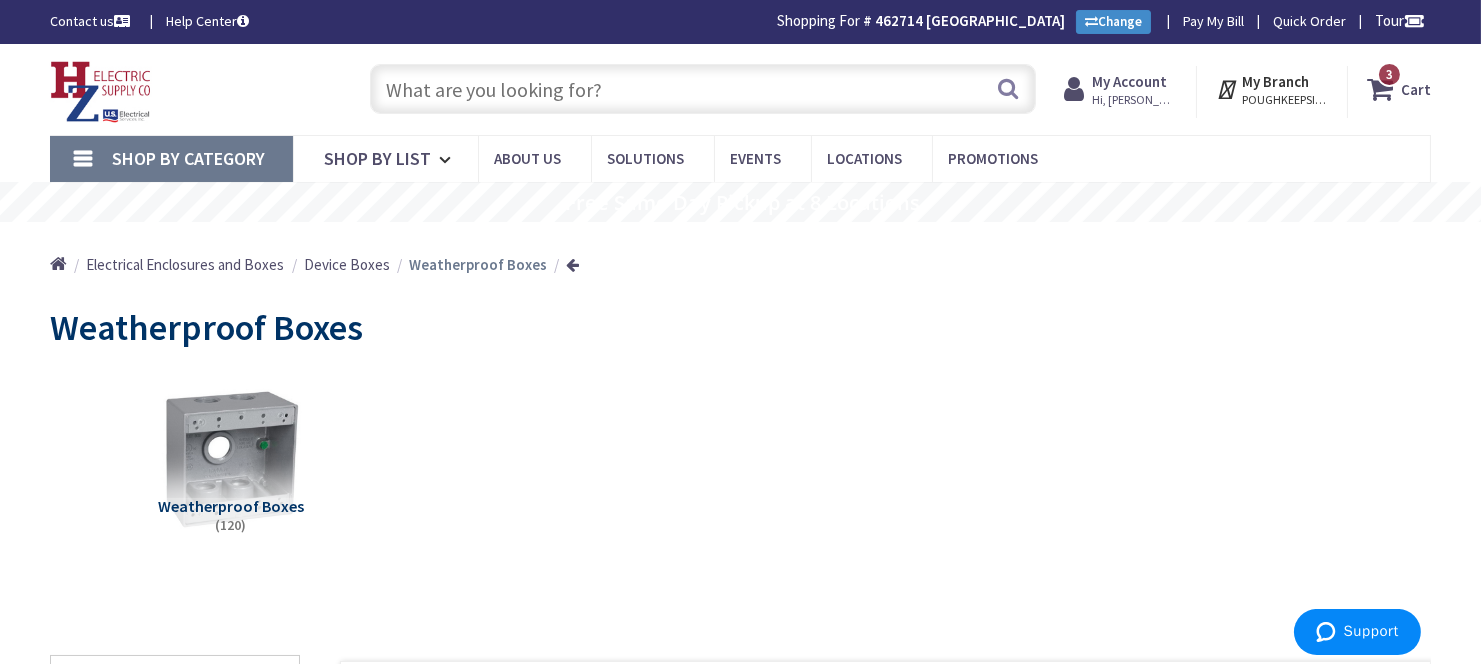 click at bounding box center [1384, 89] 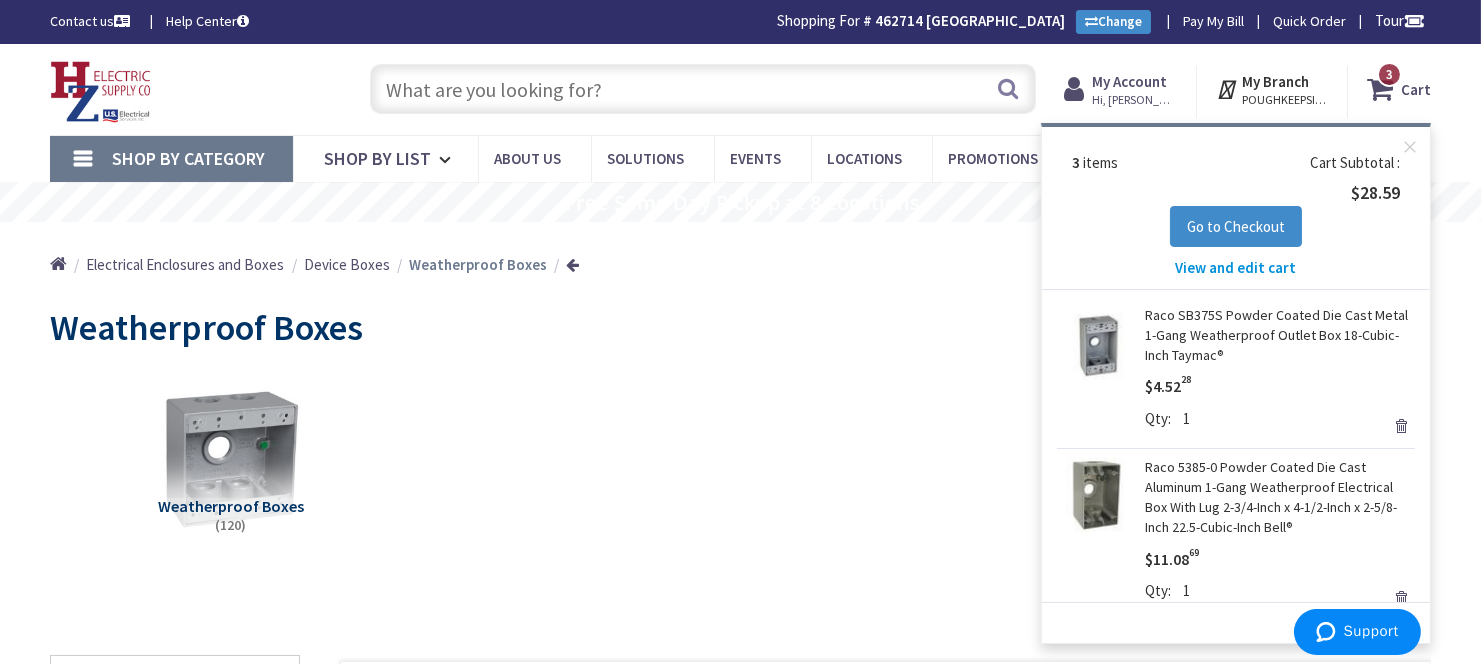 click on "View and edit cart" at bounding box center [1236, 267] 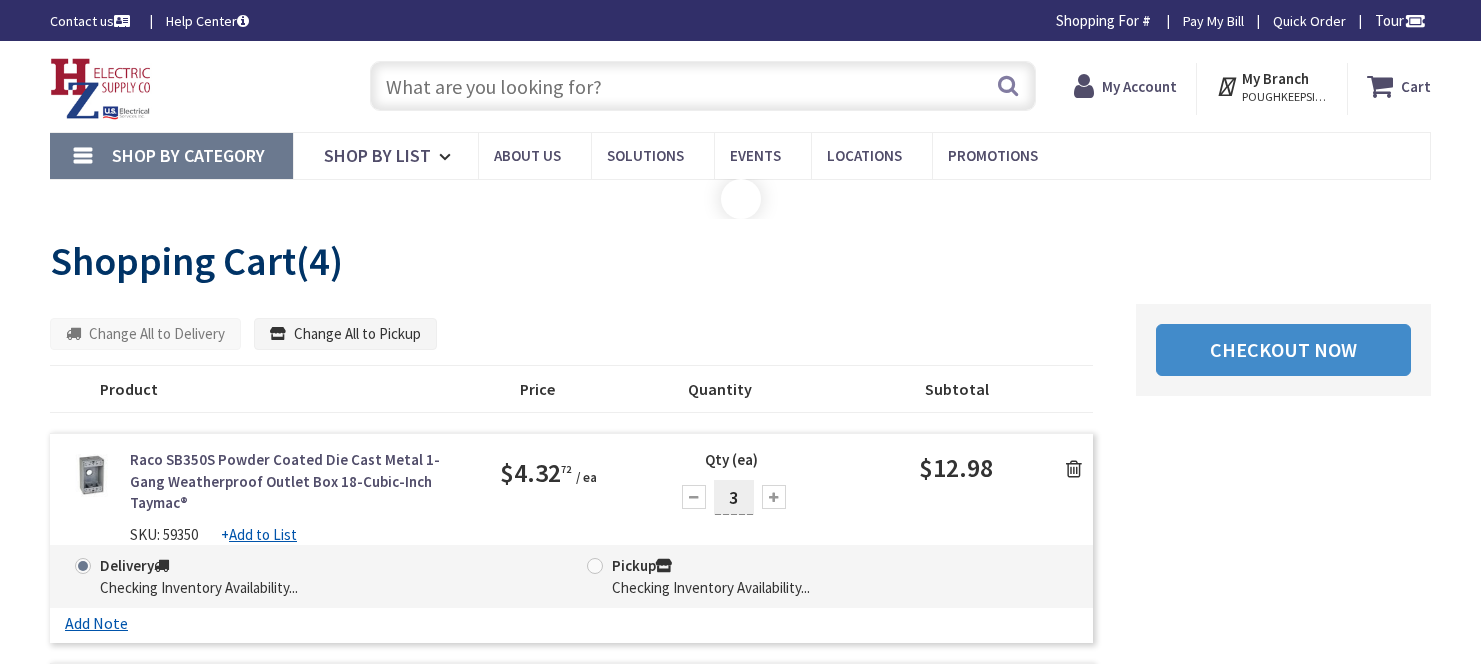 scroll, scrollTop: 0, scrollLeft: 0, axis: both 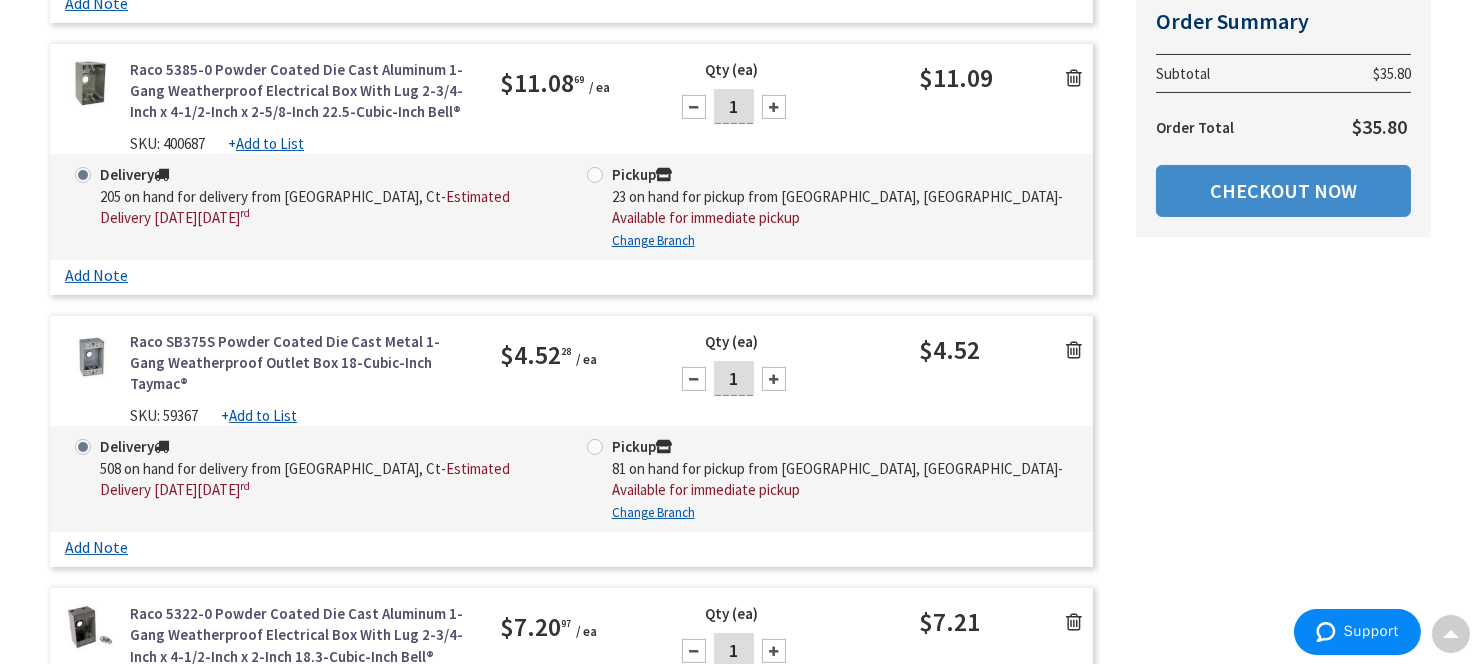 click at bounding box center [774, 379] 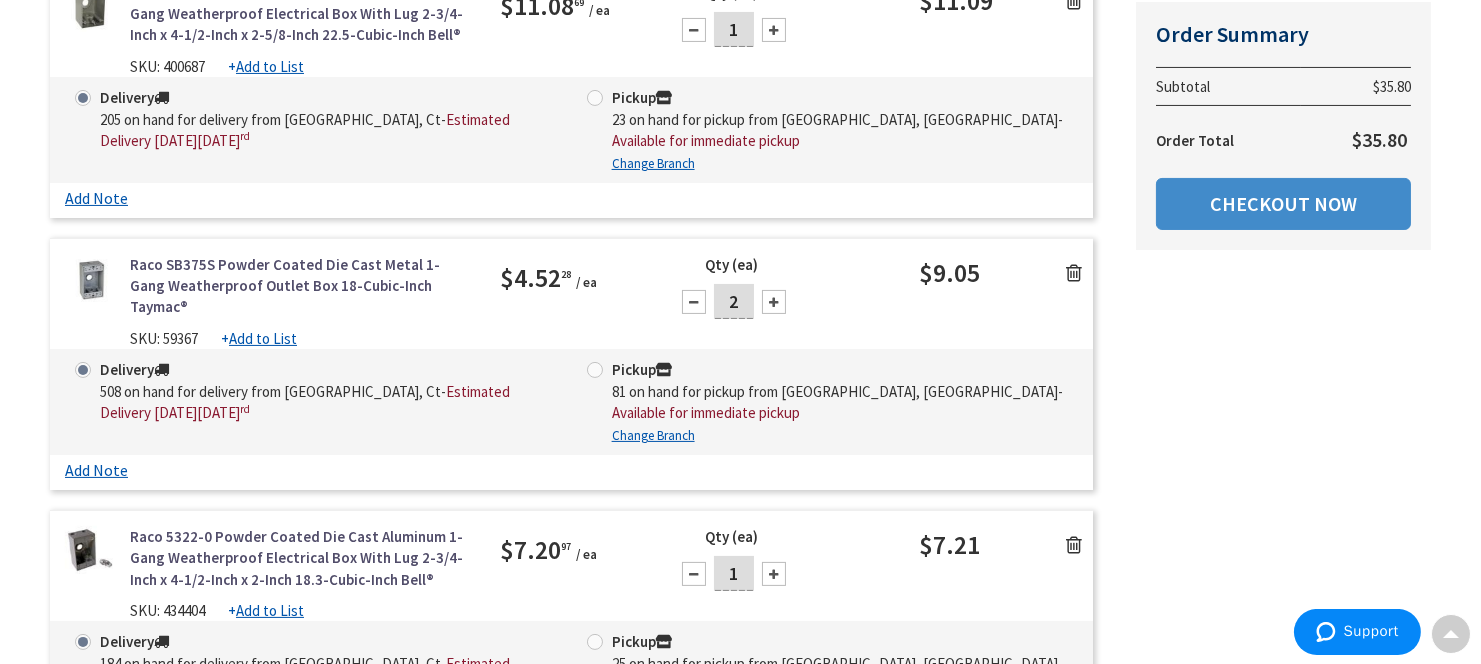 scroll, scrollTop: 777, scrollLeft: 0, axis: vertical 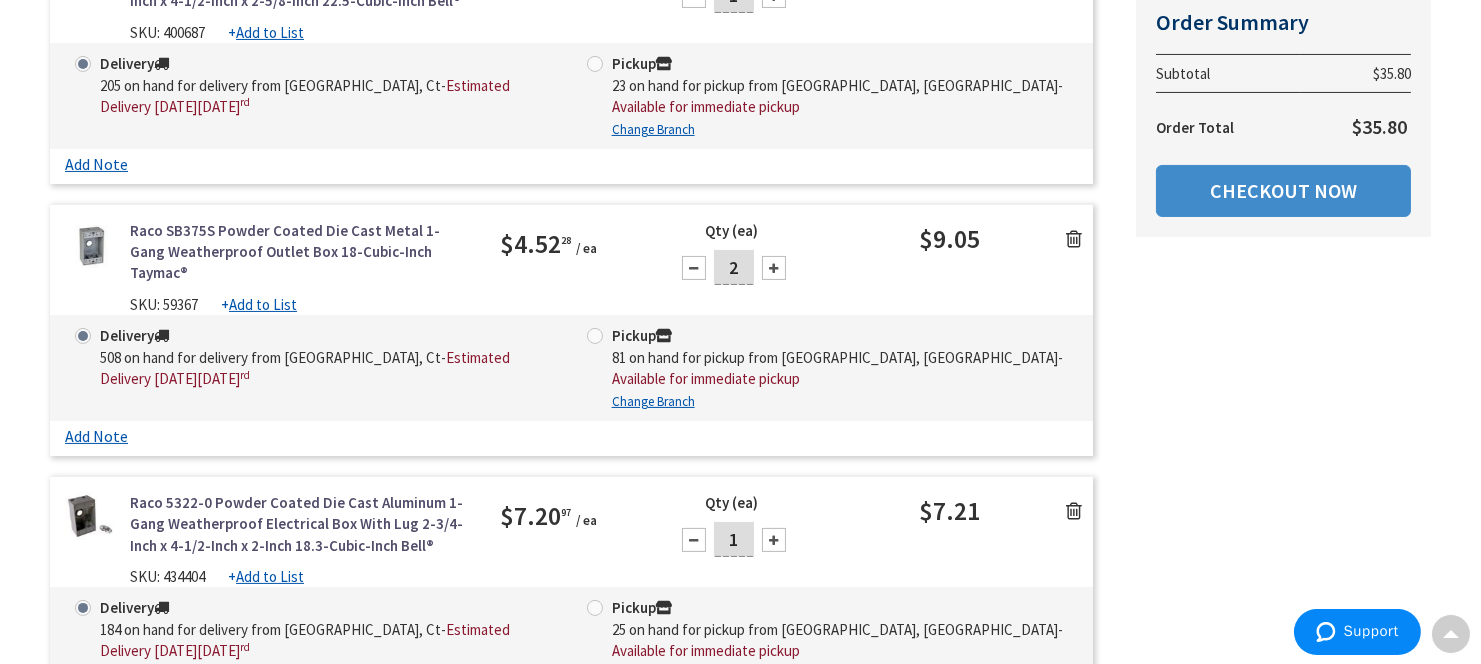 click at bounding box center (774, 540) 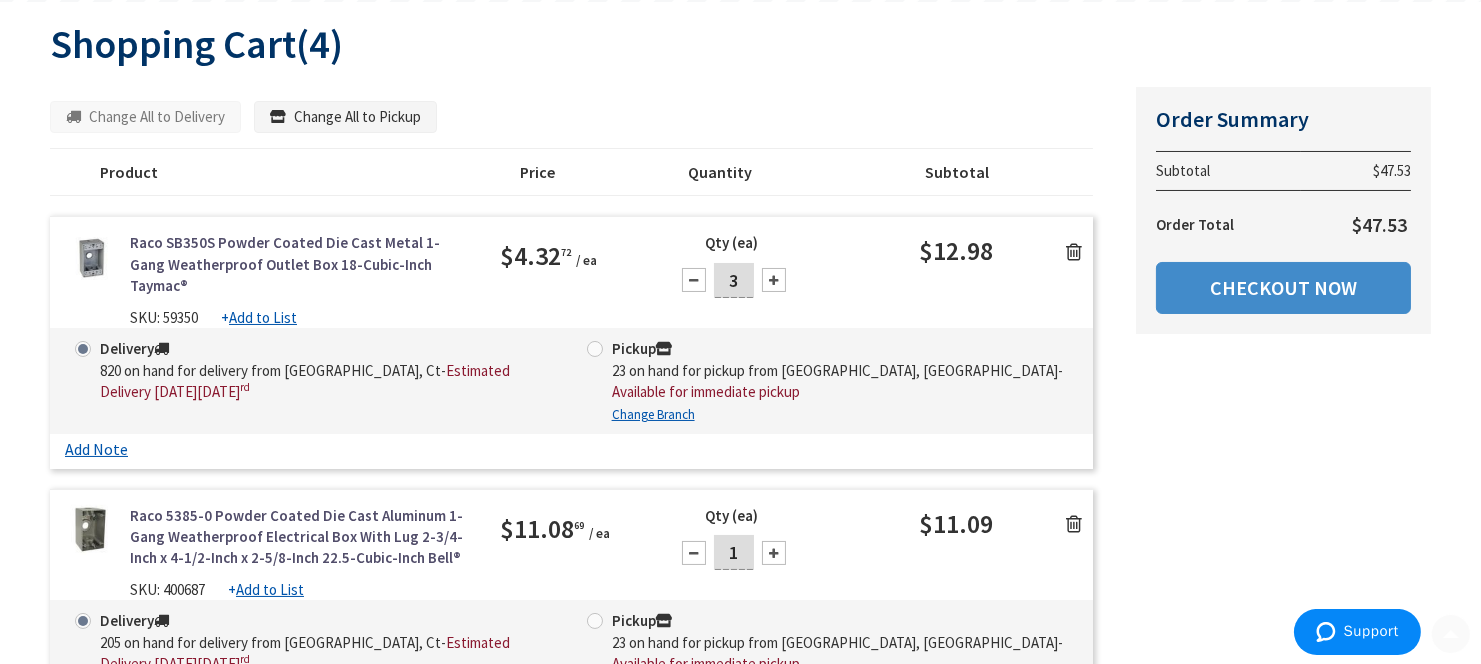scroll, scrollTop: 222, scrollLeft: 0, axis: vertical 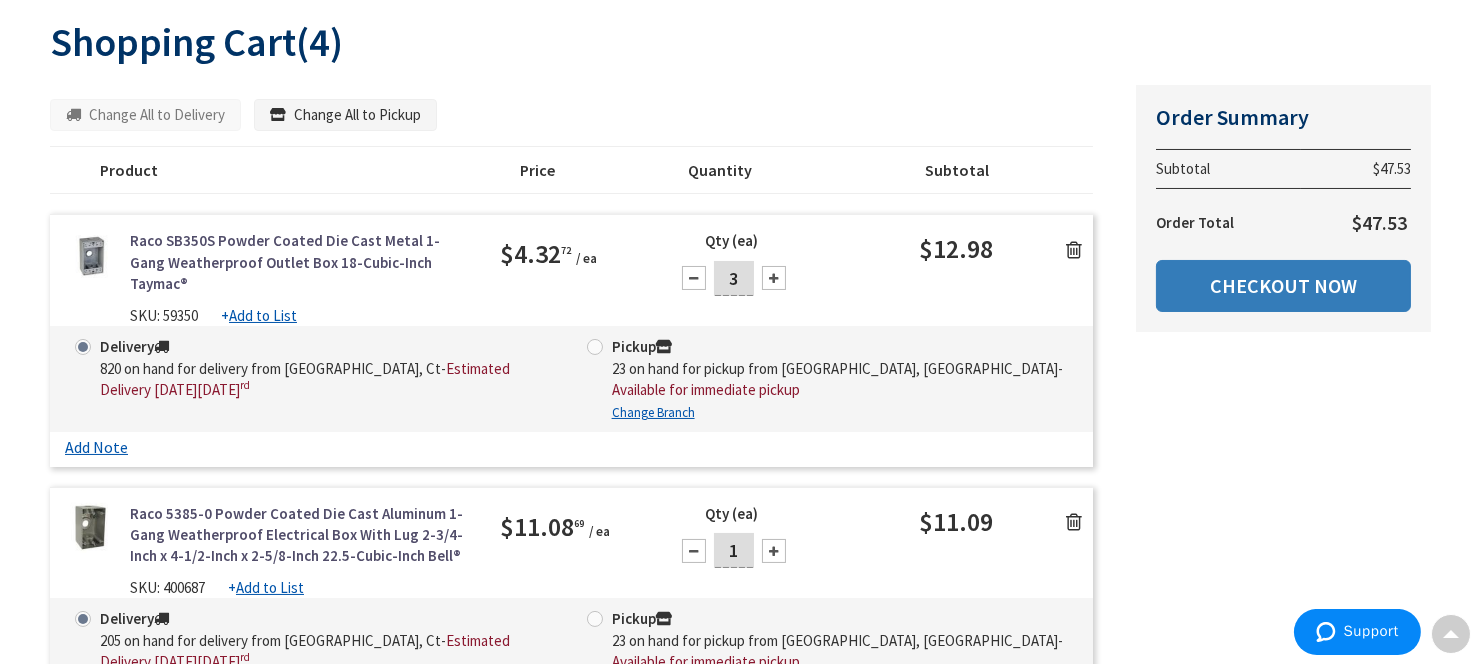 click on "Checkout Now" at bounding box center [1283, 286] 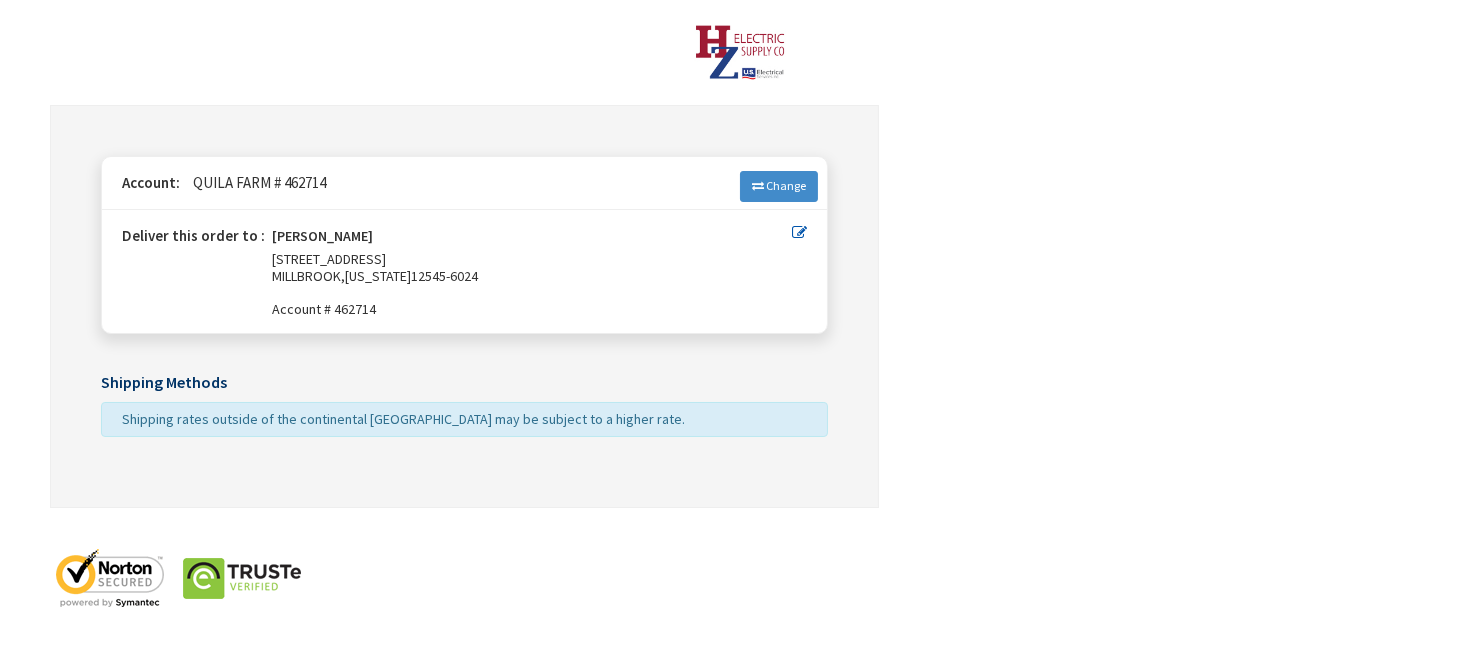 scroll, scrollTop: 187, scrollLeft: 0, axis: vertical 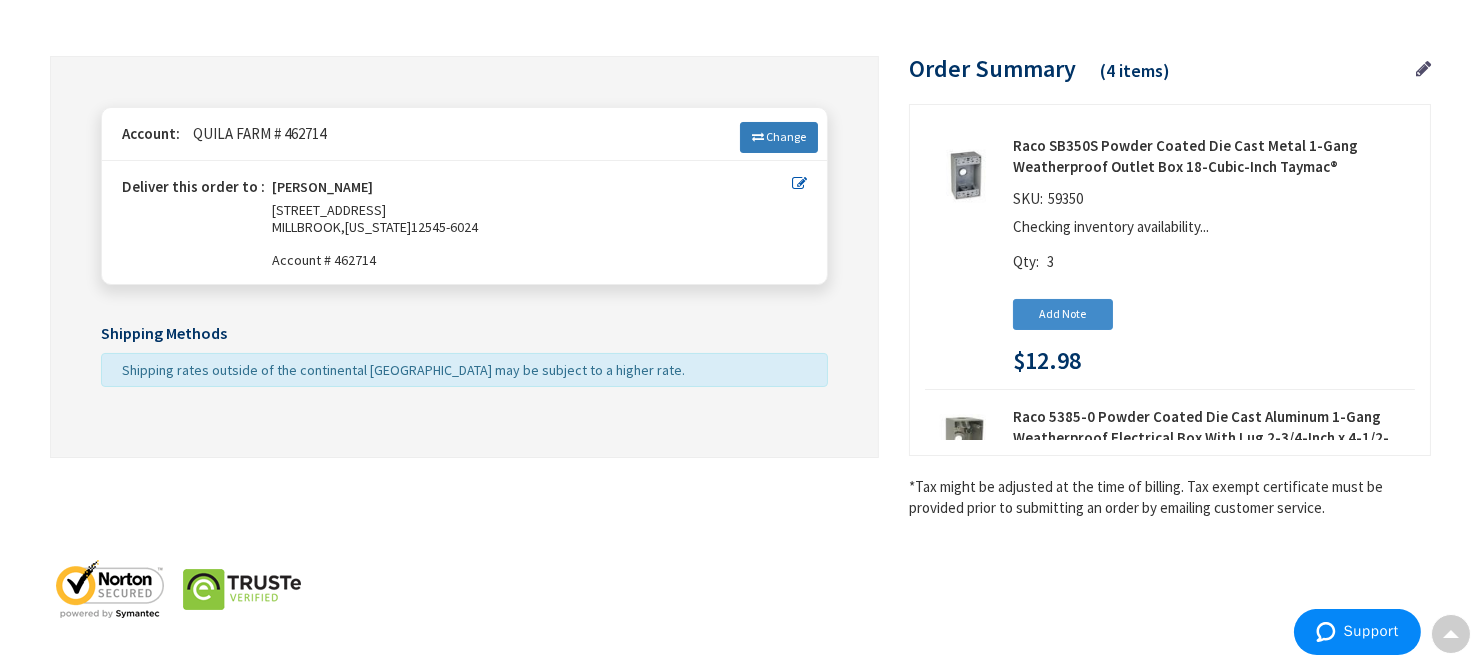 click on "Change" at bounding box center (786, 136) 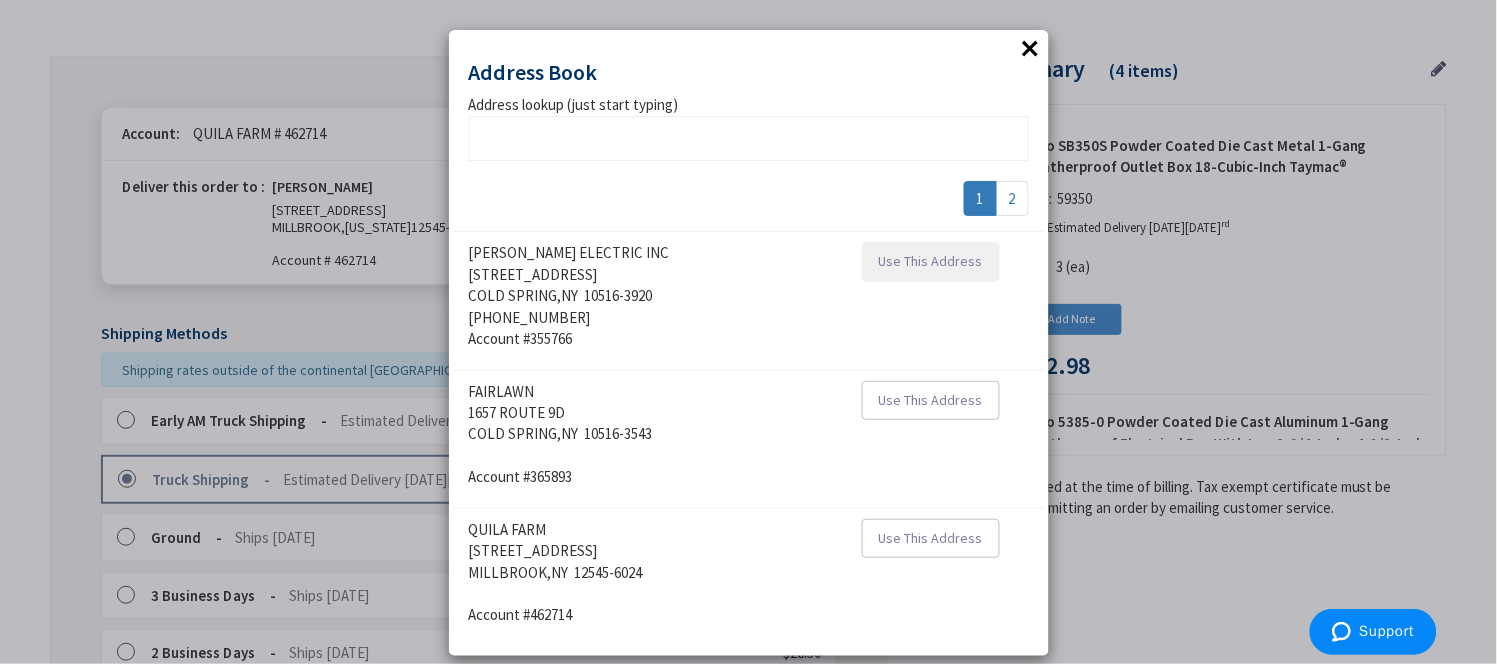 click on "Use This Address" at bounding box center (931, 261) 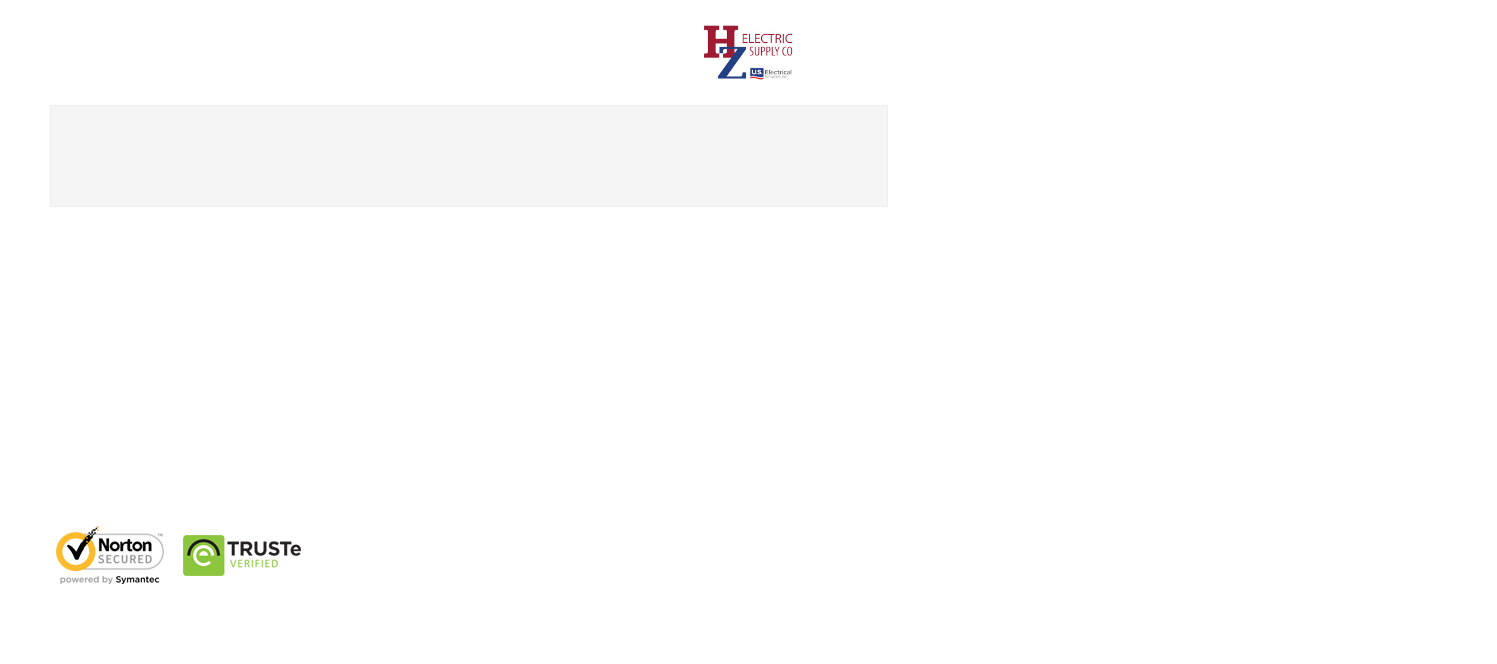 scroll, scrollTop: 0, scrollLeft: 0, axis: both 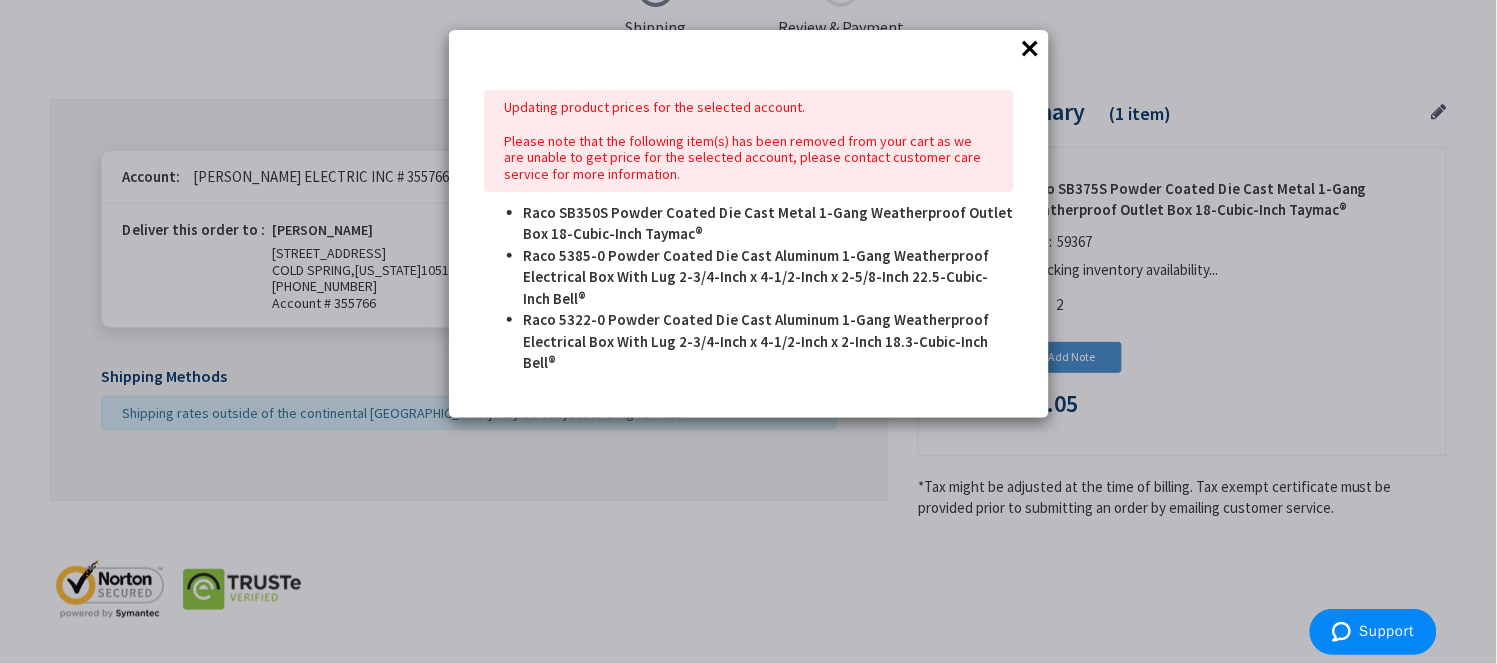 click on "×" at bounding box center (1031, 48) 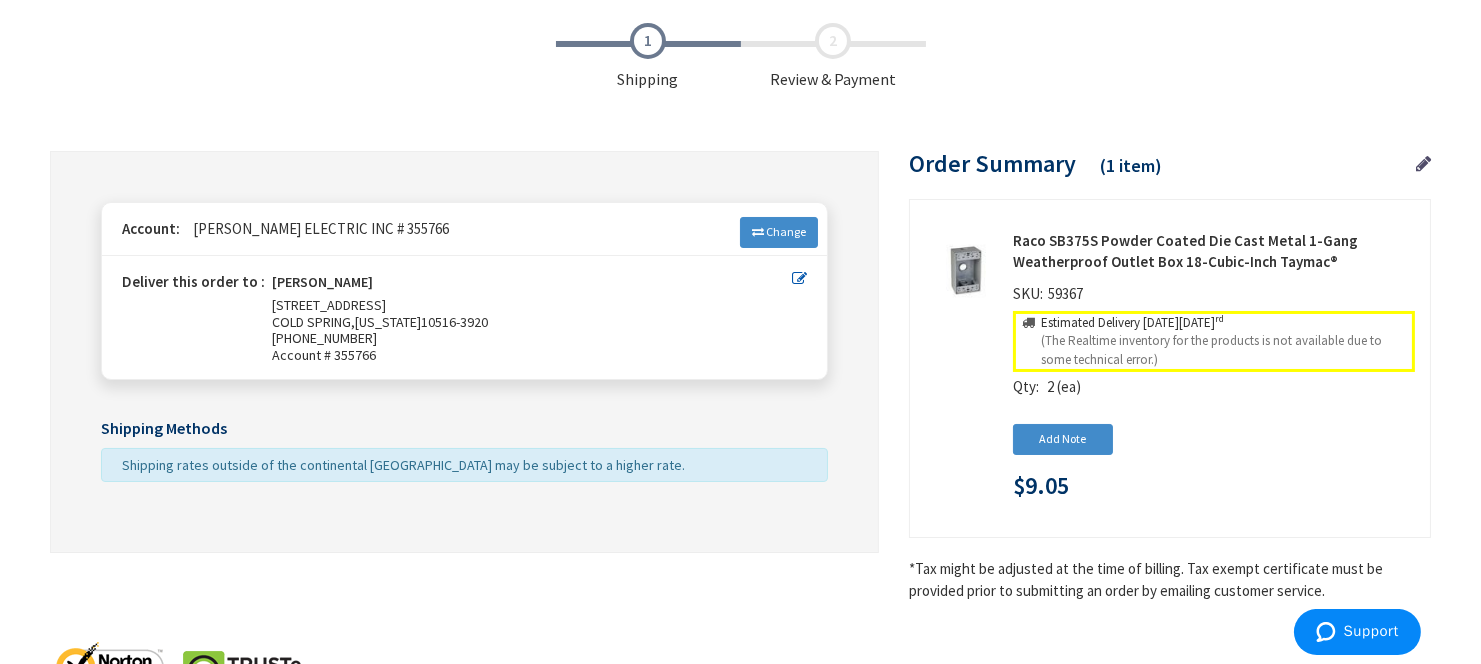 scroll, scrollTop: 176, scrollLeft: 0, axis: vertical 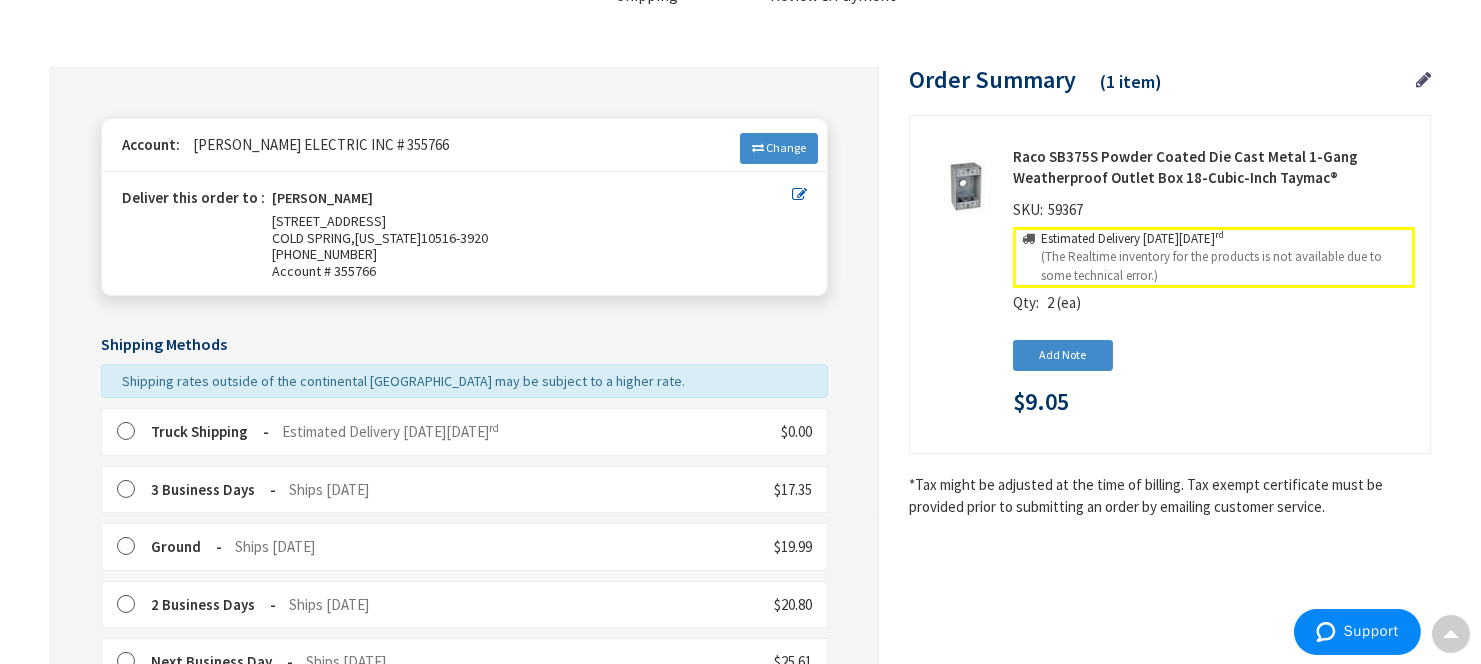 click at bounding box center [132, 432] 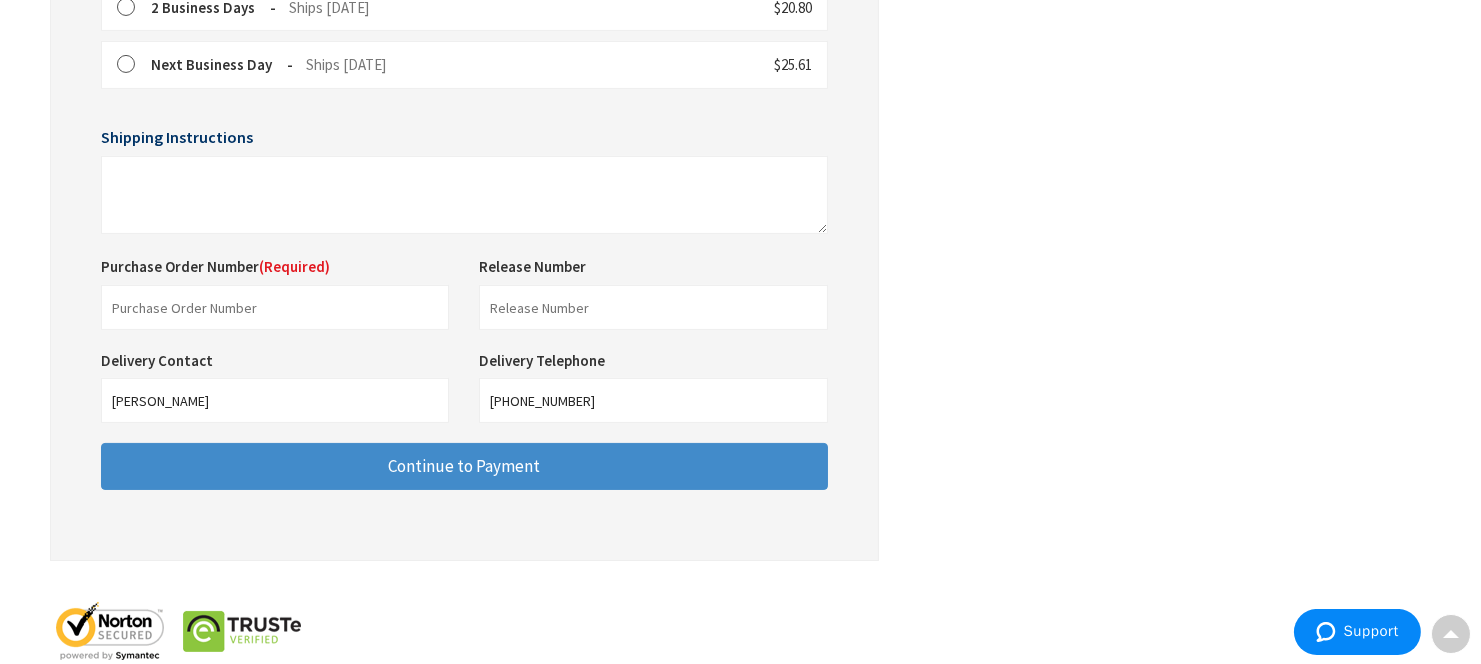 scroll, scrollTop: 777, scrollLeft: 0, axis: vertical 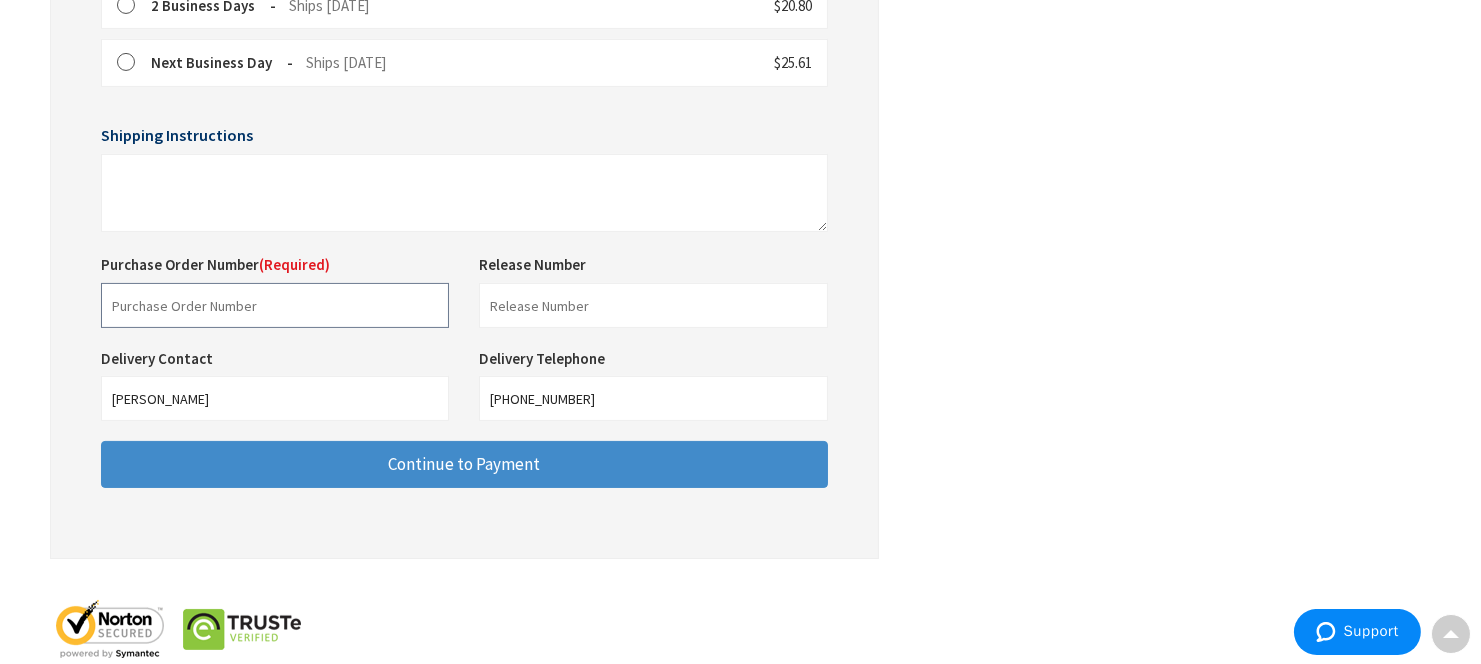 click at bounding box center (275, 305) 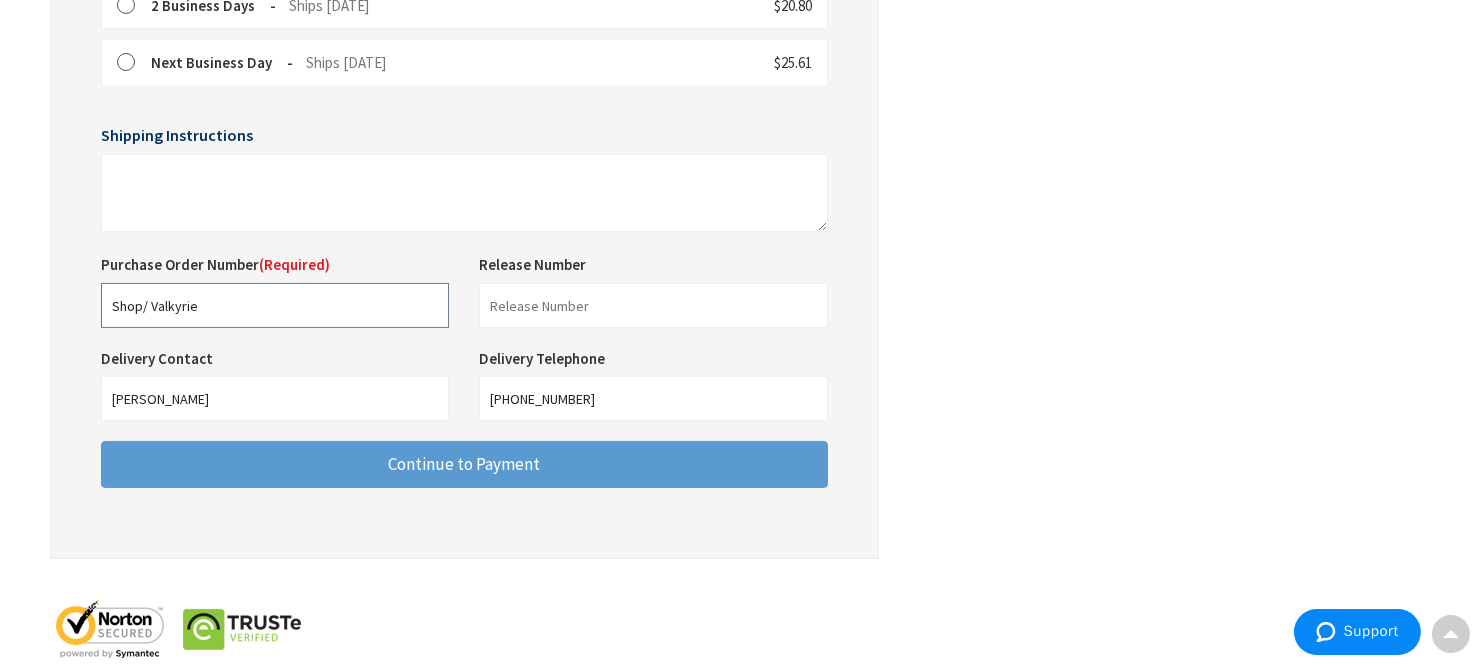 type on "Shop/ Valkyrie" 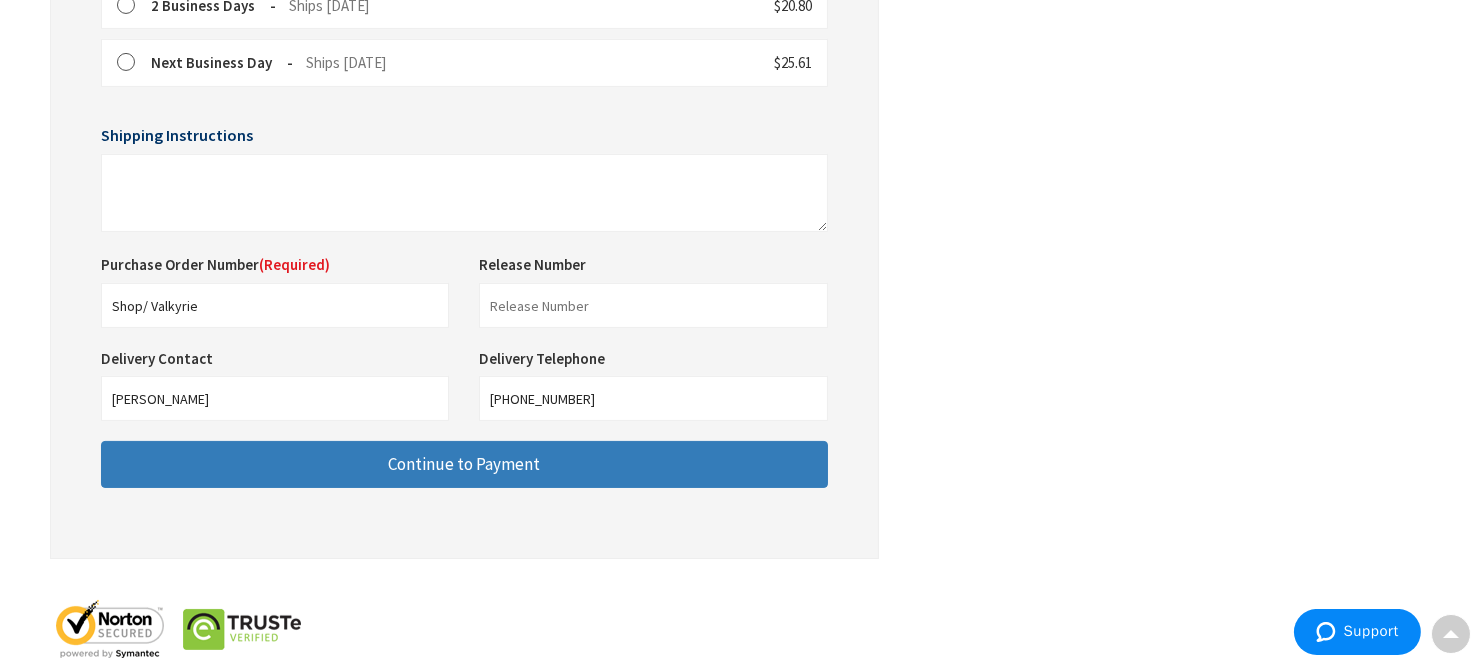 click on "Continue to Payment" at bounding box center (464, 464) 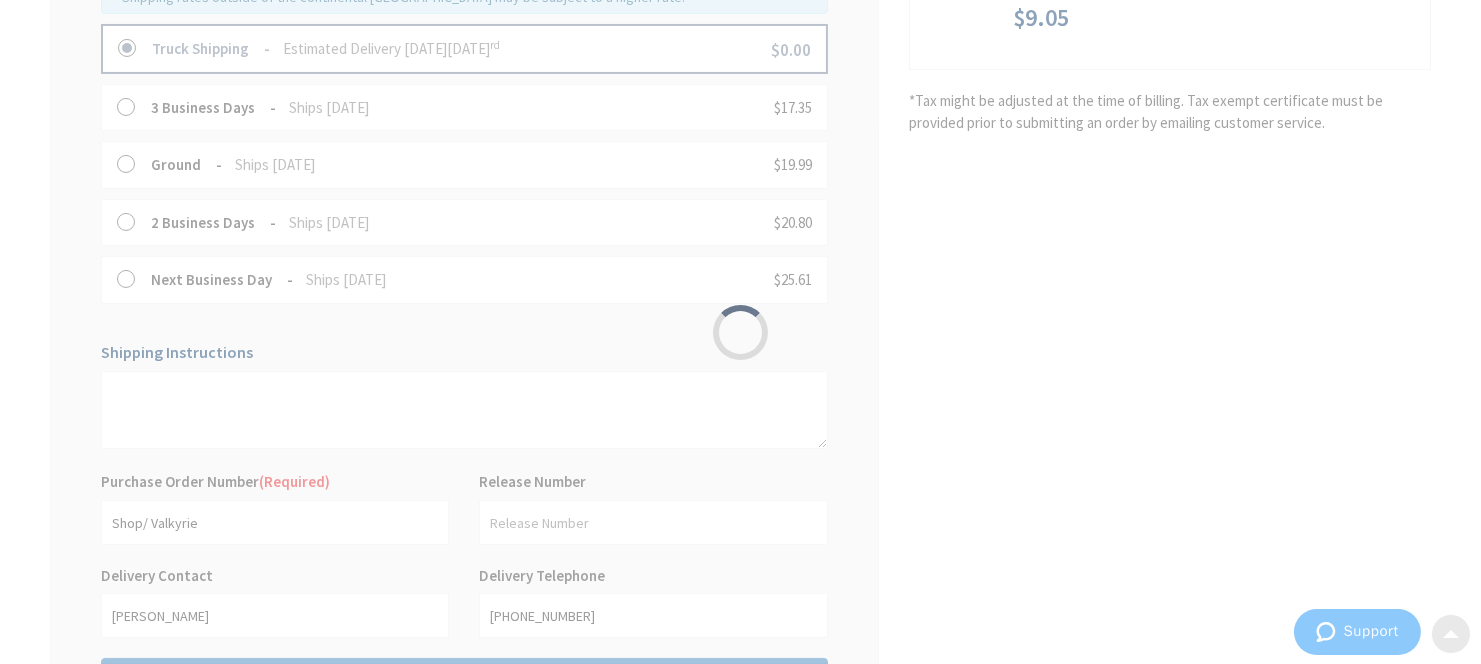 scroll, scrollTop: 555, scrollLeft: 0, axis: vertical 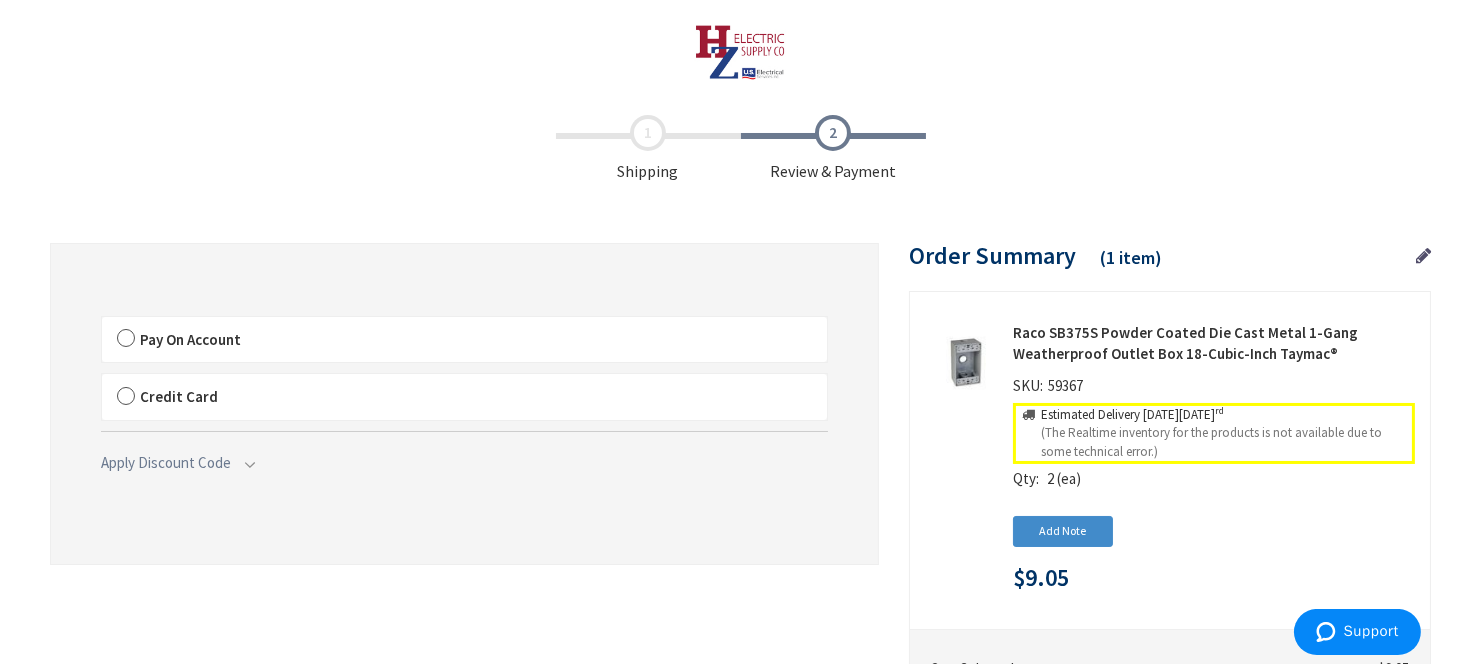click on "Pay On Account" at bounding box center [464, 340] 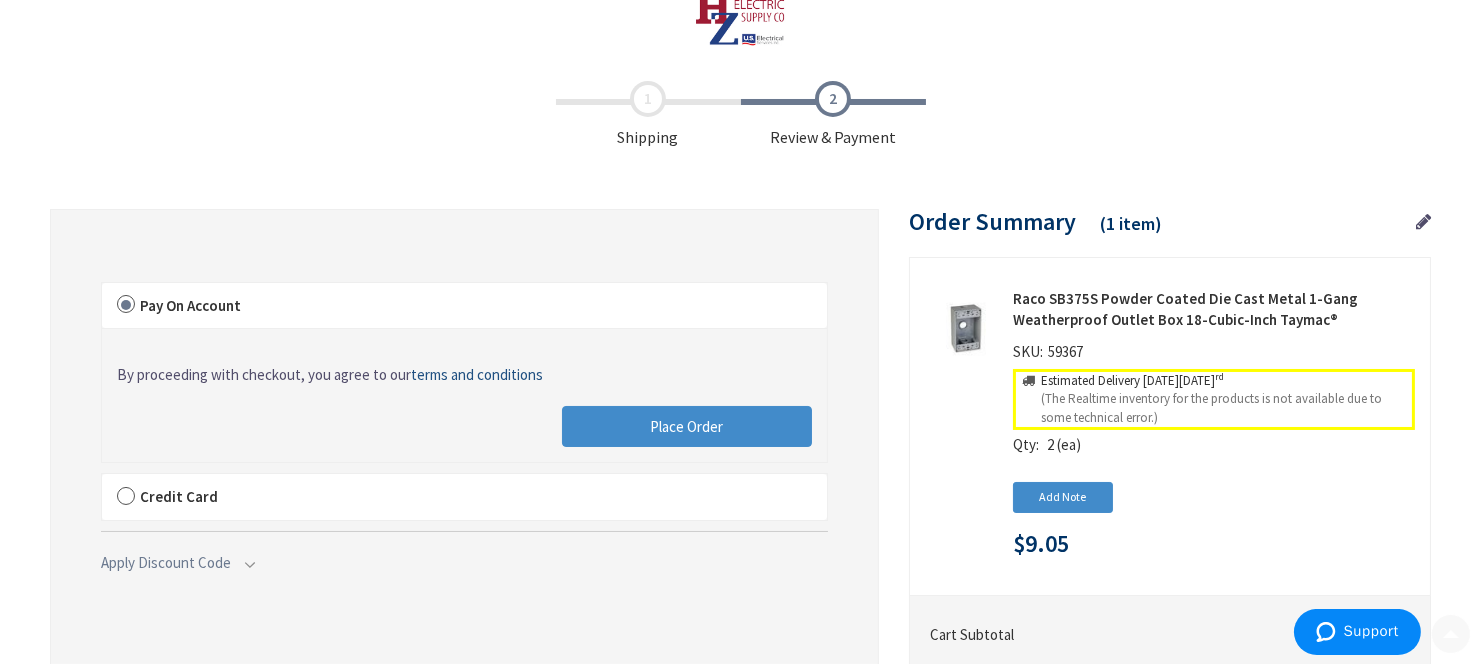 scroll, scrollTop: 0, scrollLeft: 0, axis: both 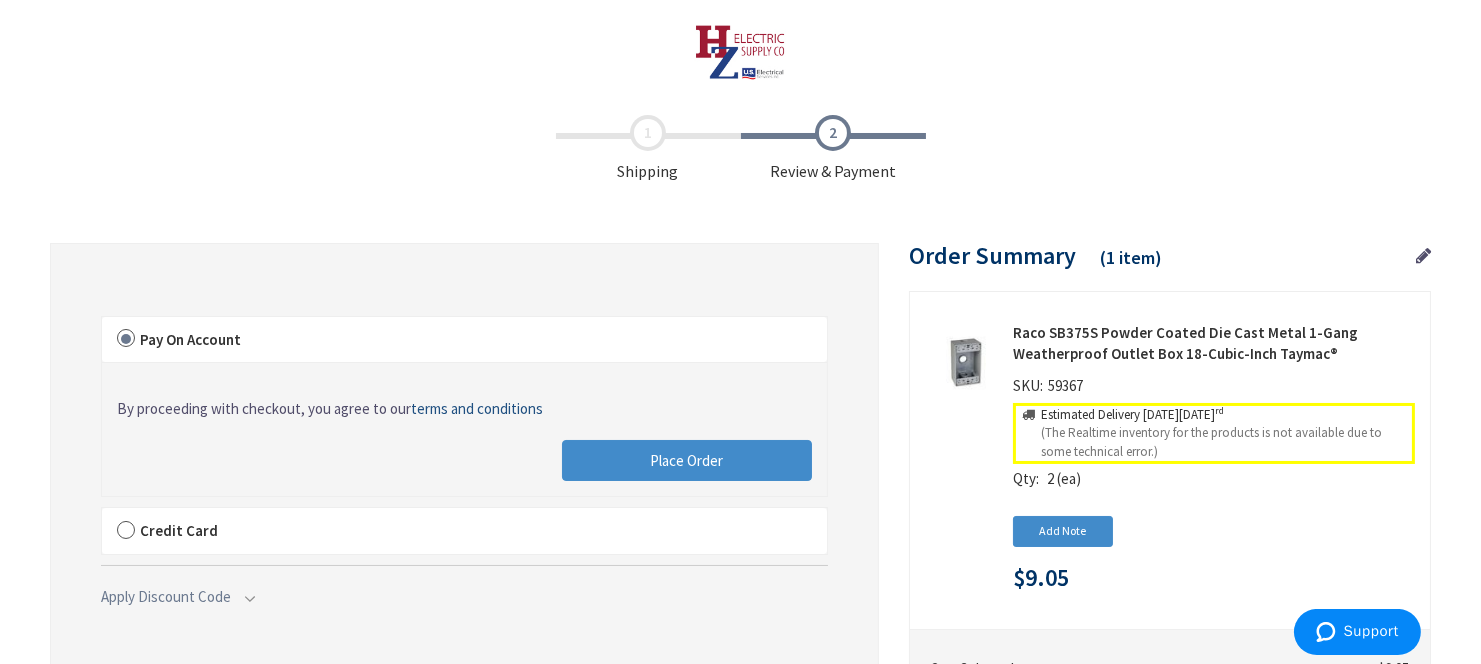 click on "Shipping
Review & Payment" at bounding box center [740, 149] 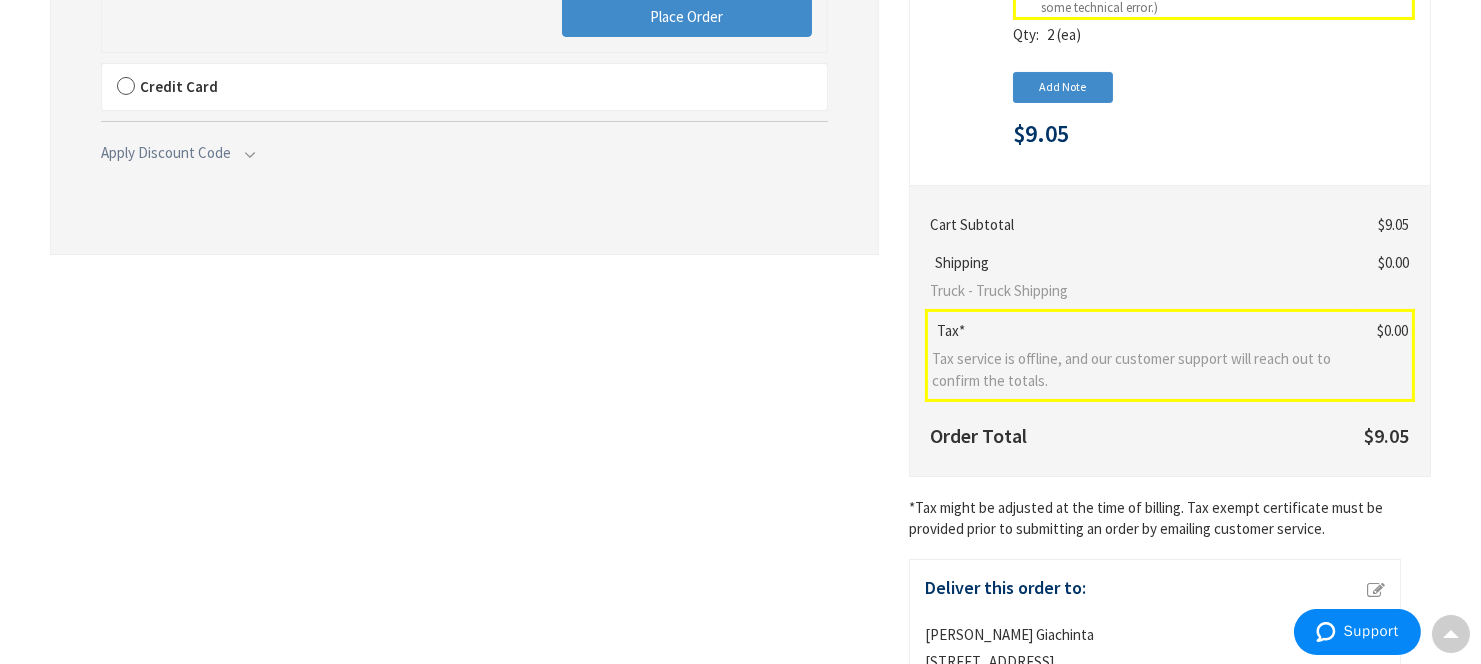 scroll, scrollTop: 0, scrollLeft: 0, axis: both 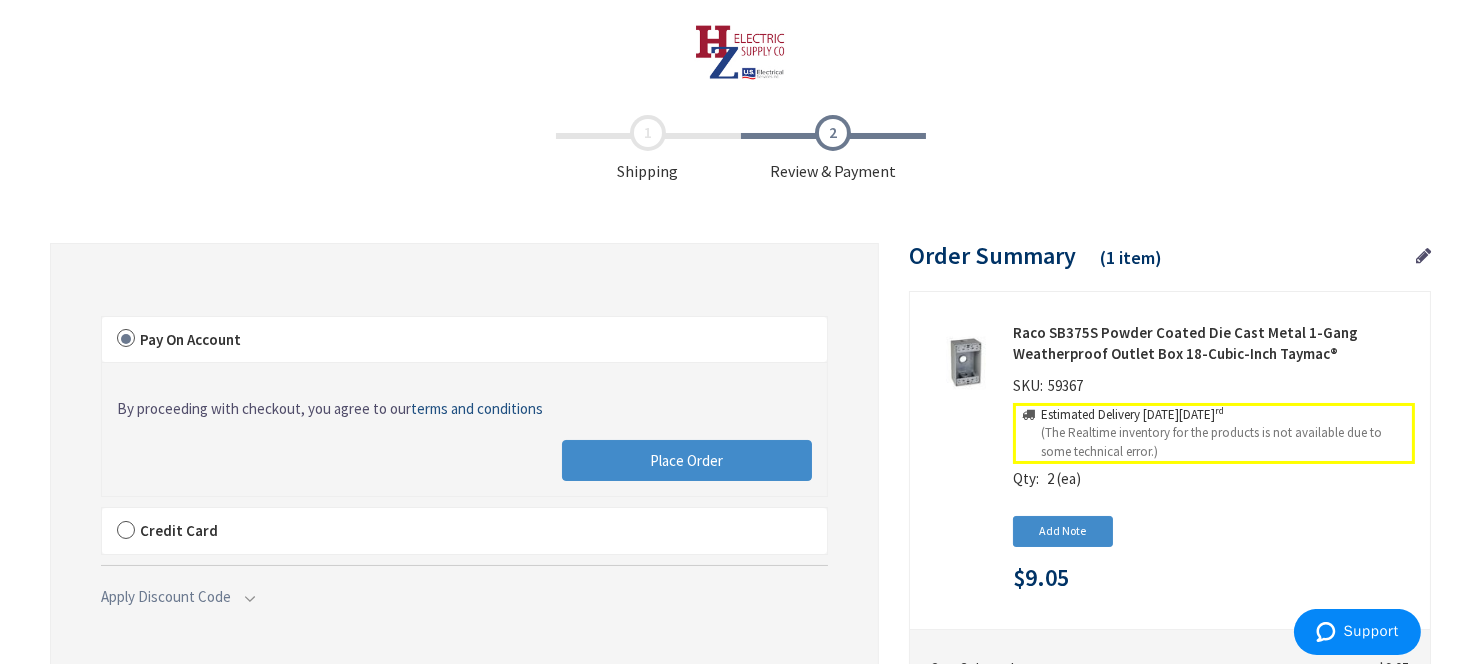click on "Shipping" at bounding box center [648, 149] 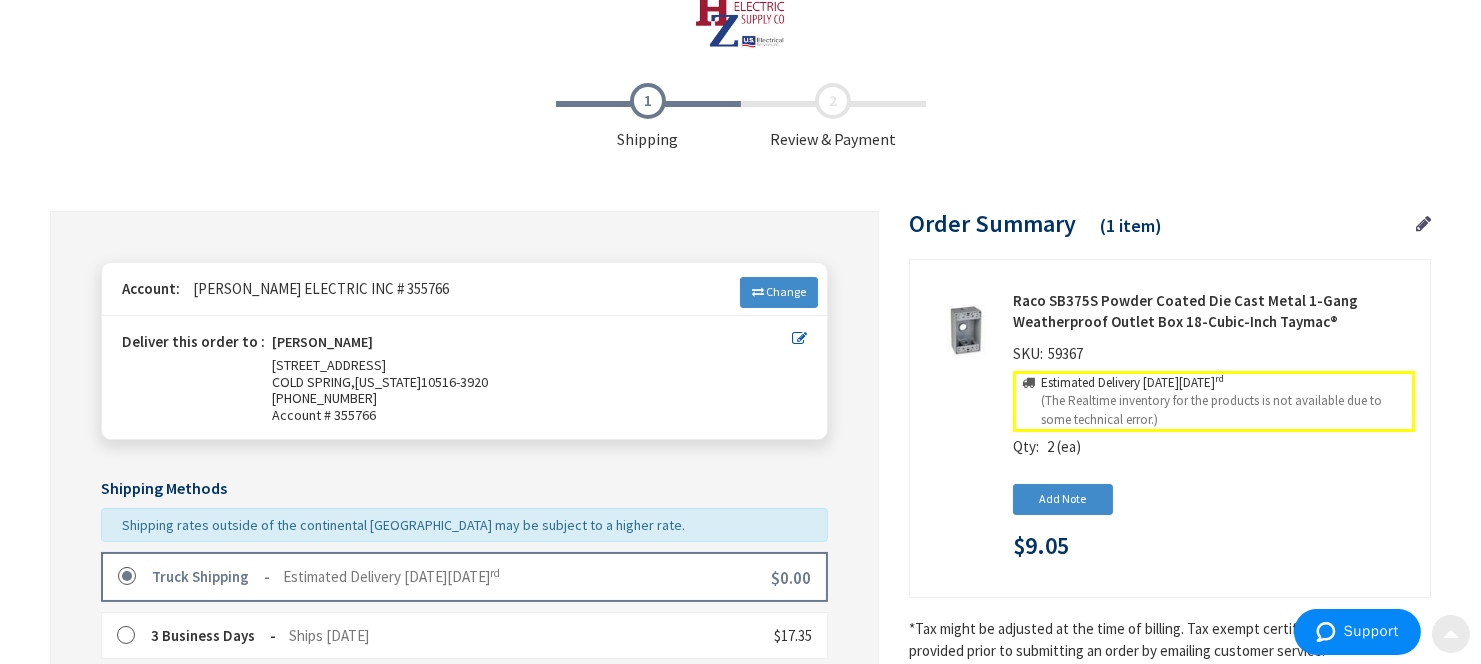 scroll, scrollTop: 0, scrollLeft: 0, axis: both 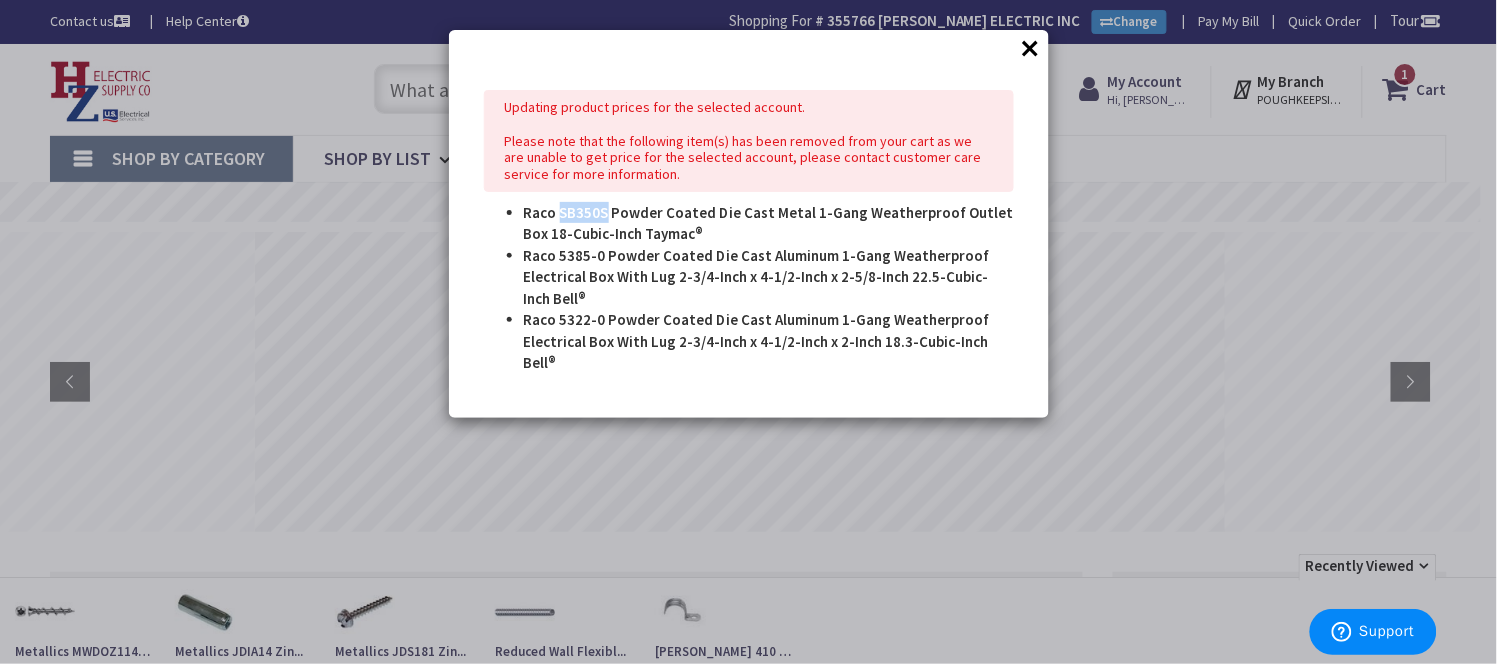 drag, startPoint x: 605, startPoint y: 211, endPoint x: 557, endPoint y: 218, distance: 48.507732 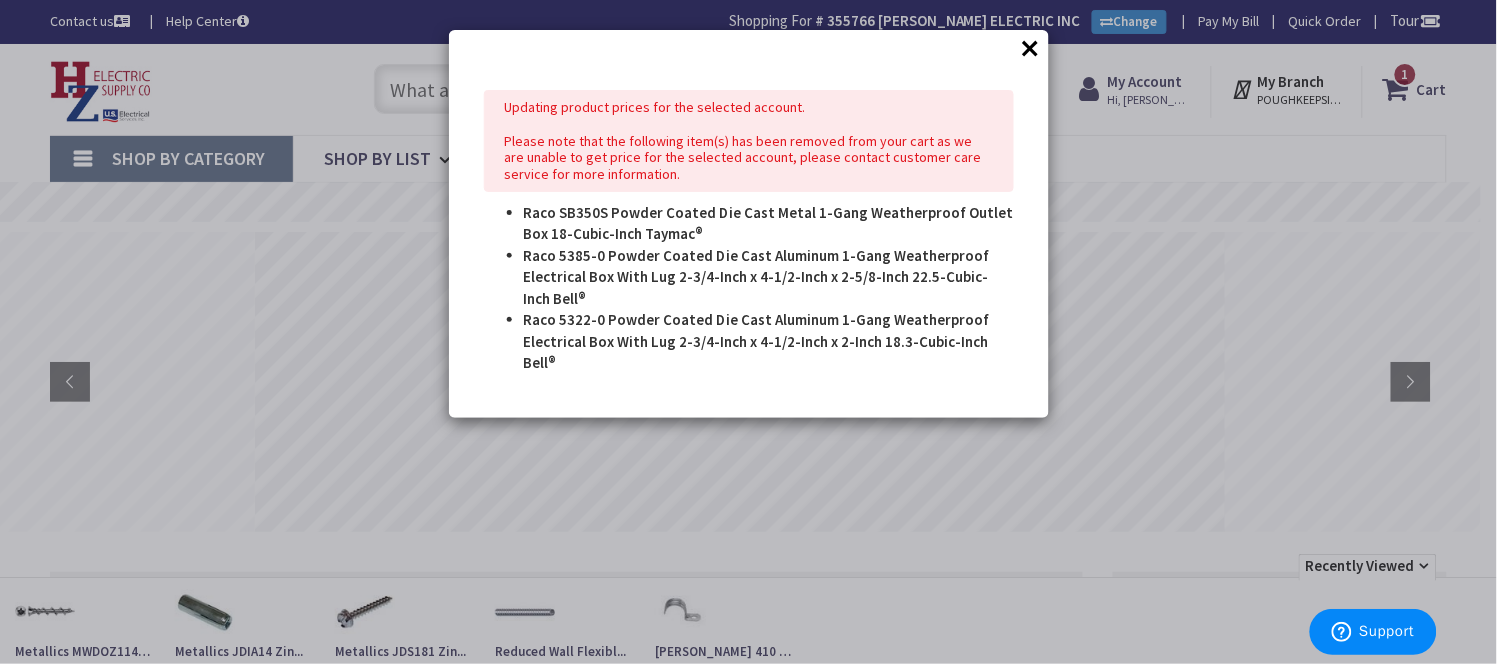 click on "Raco 5385-0 Powder Coated Die Cast Aluminum 1-Gang Weatherproof Electrical Box With Lug 2-3/4-Inch x 4-1/2-Inch x 2-5/8-Inch 22.5-Cubic-Inch Bell®" at bounding box center (769, 277) 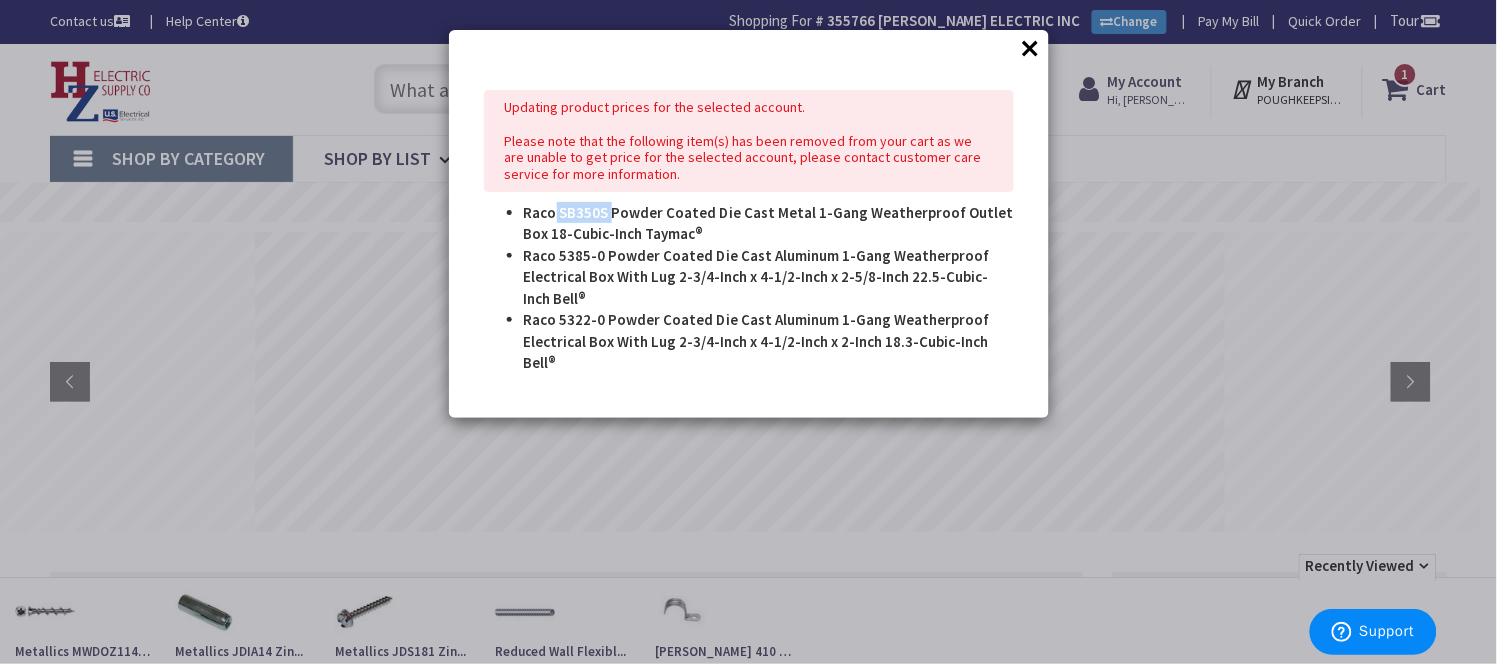 drag, startPoint x: 556, startPoint y: 215, endPoint x: 608, endPoint y: 214, distance: 52.009613 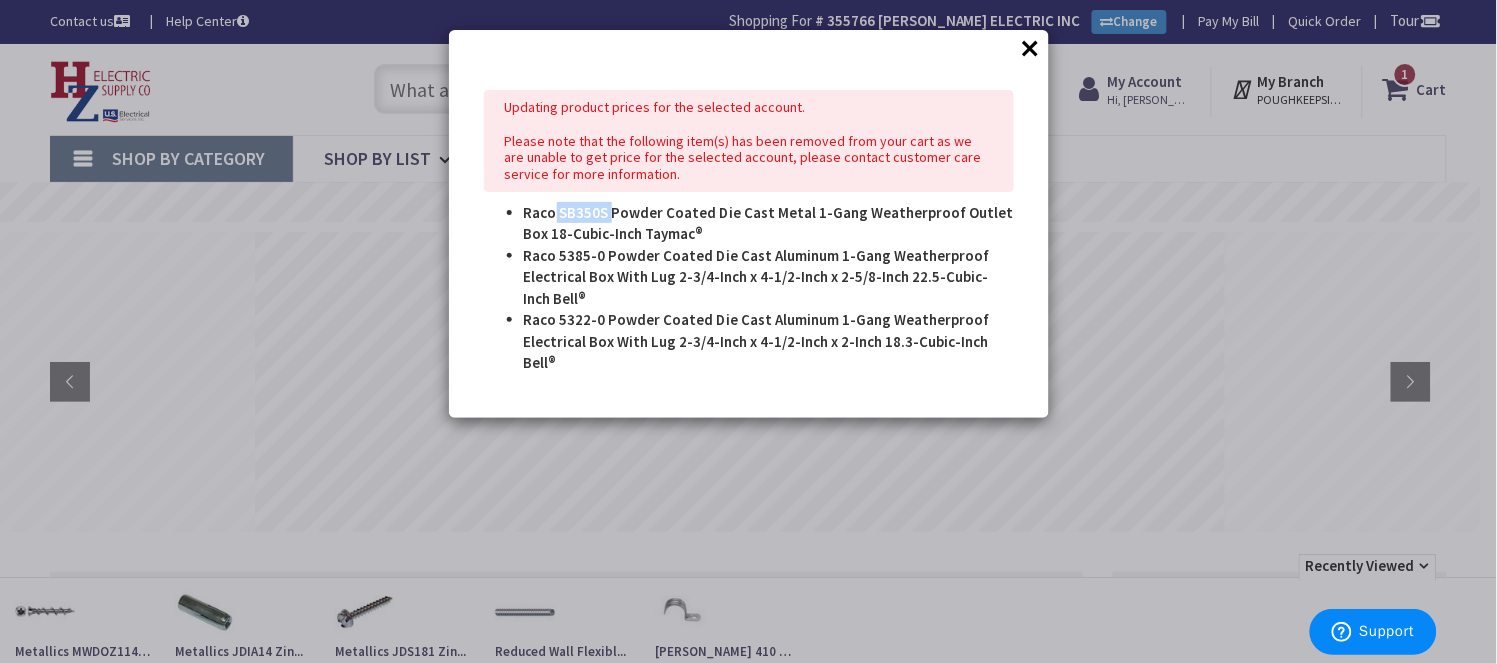 copy on "SB350S" 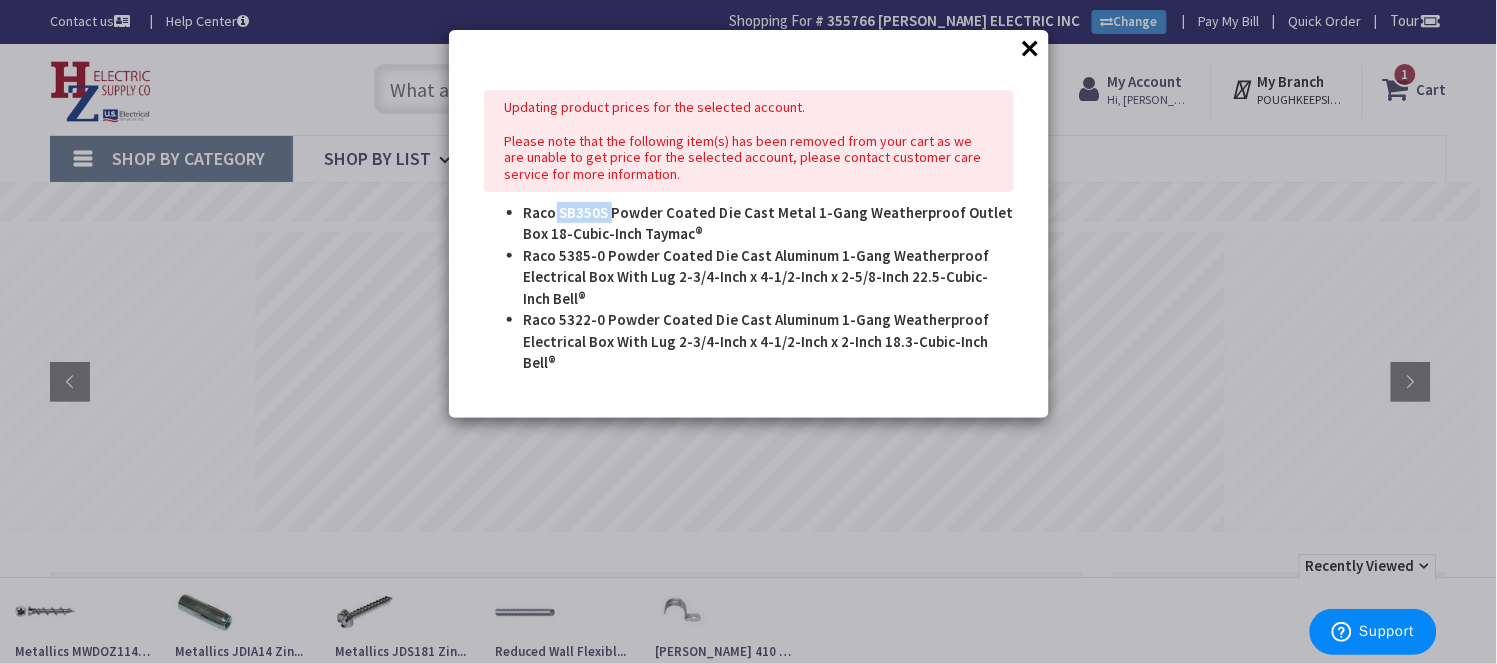 click on "×" at bounding box center (1031, 48) 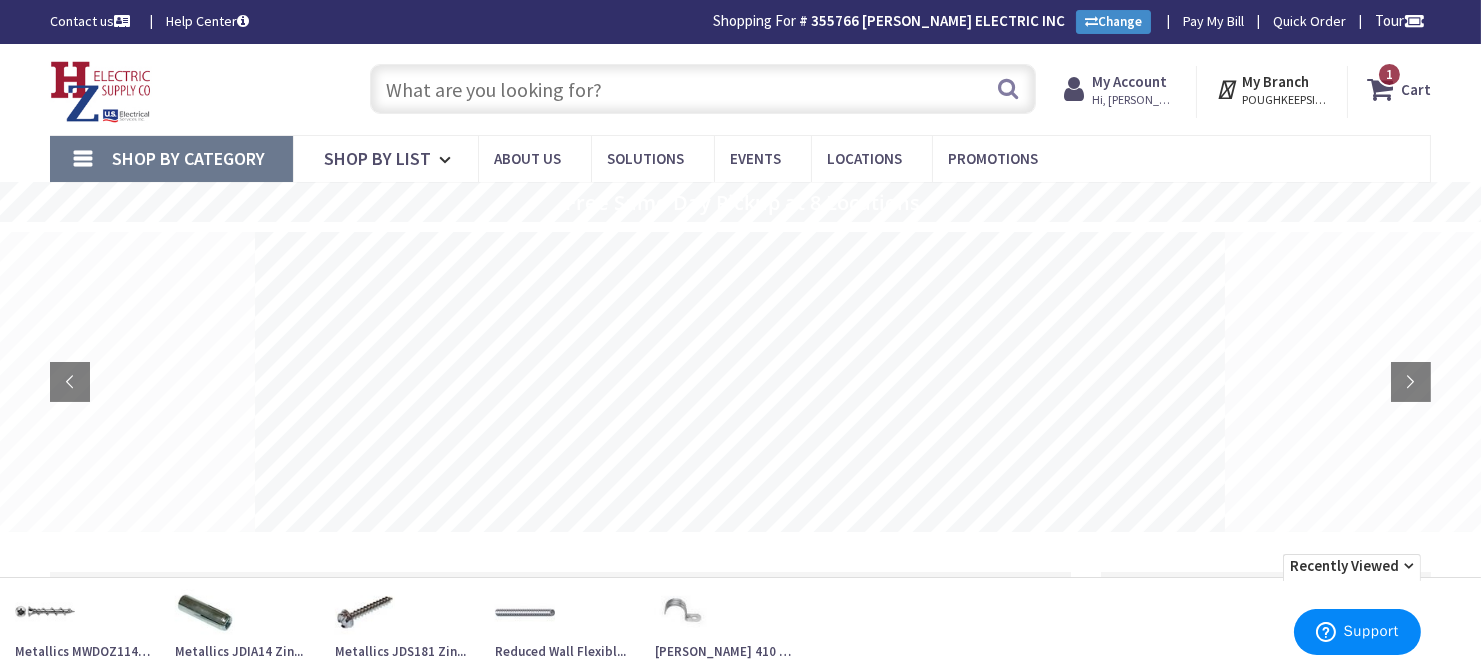 click at bounding box center [703, 89] 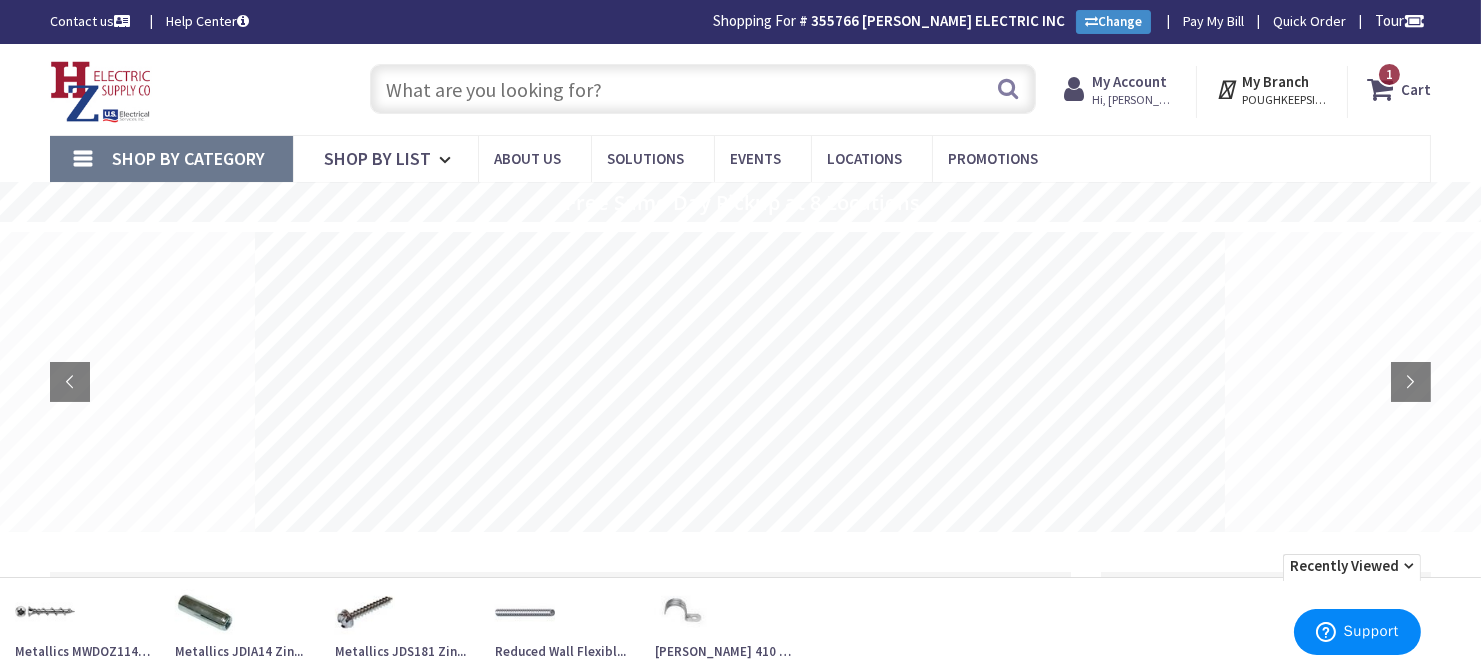 paste on "SB350S" 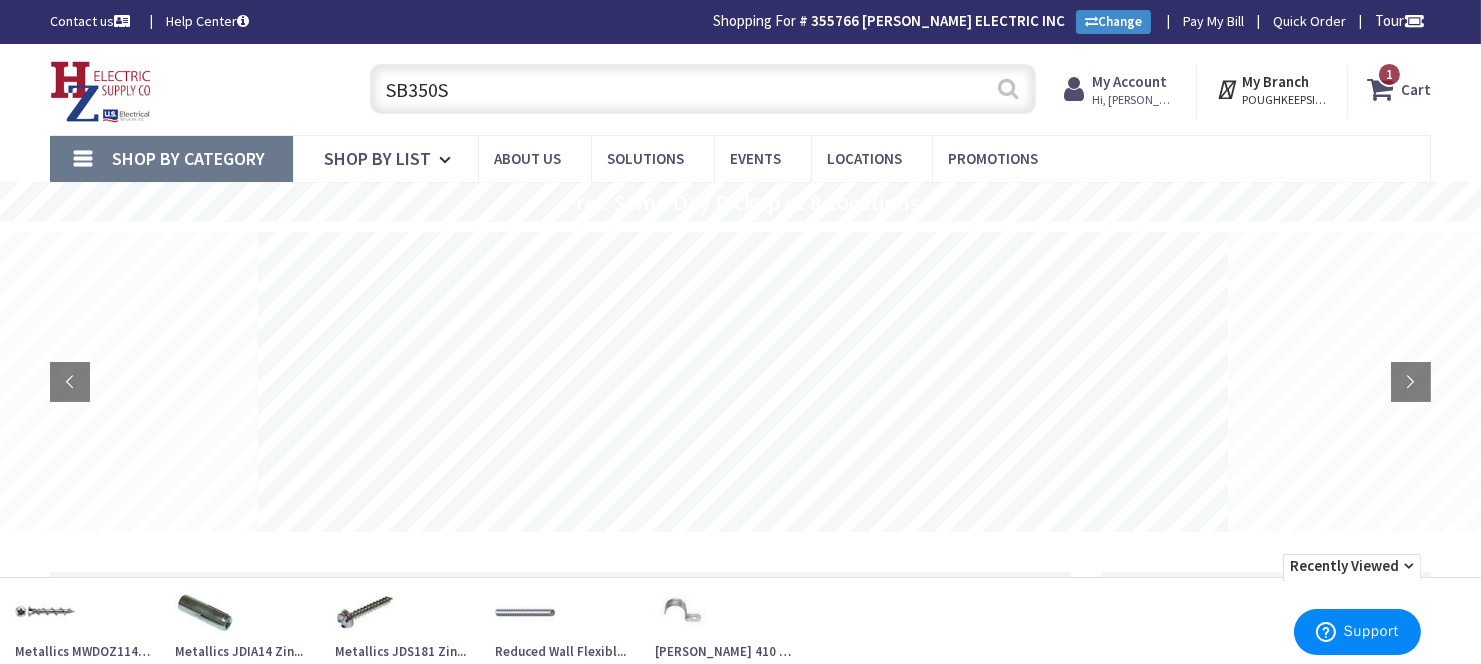 type on "SB350S" 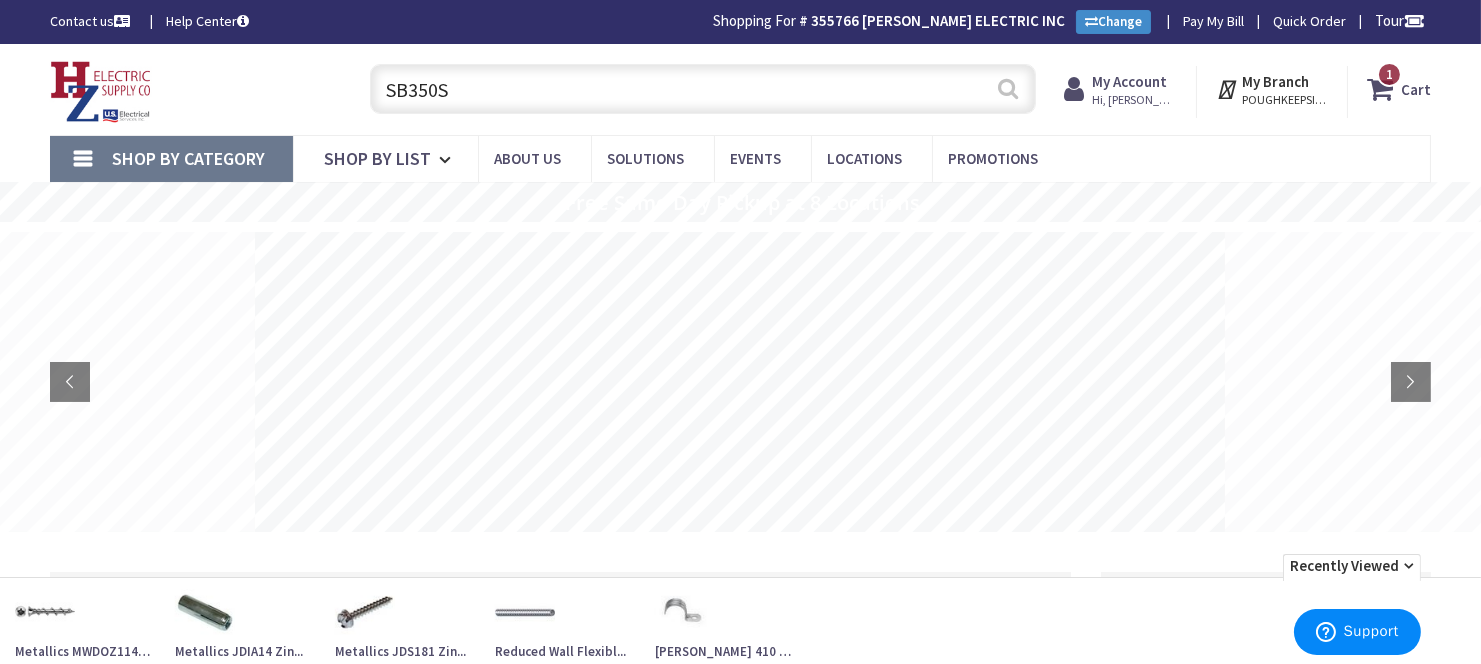 click on "Search" at bounding box center (1008, 88) 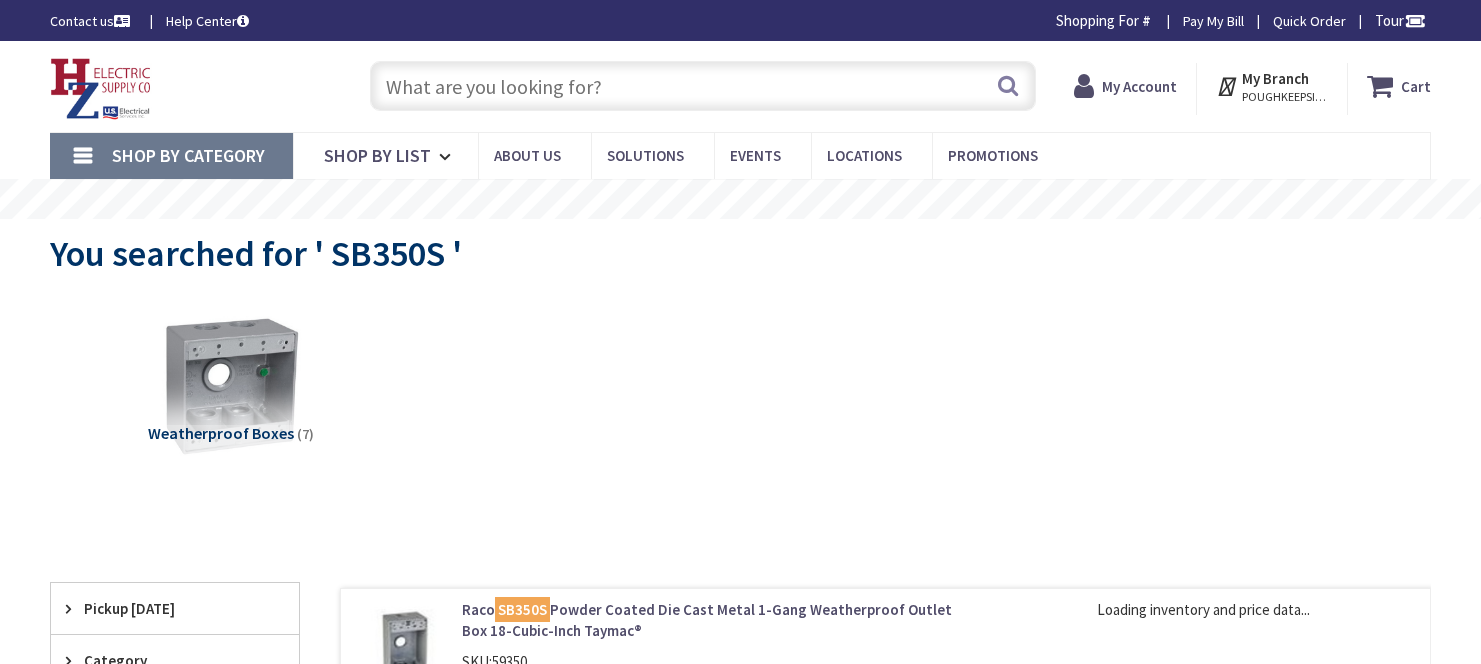scroll, scrollTop: 0, scrollLeft: 0, axis: both 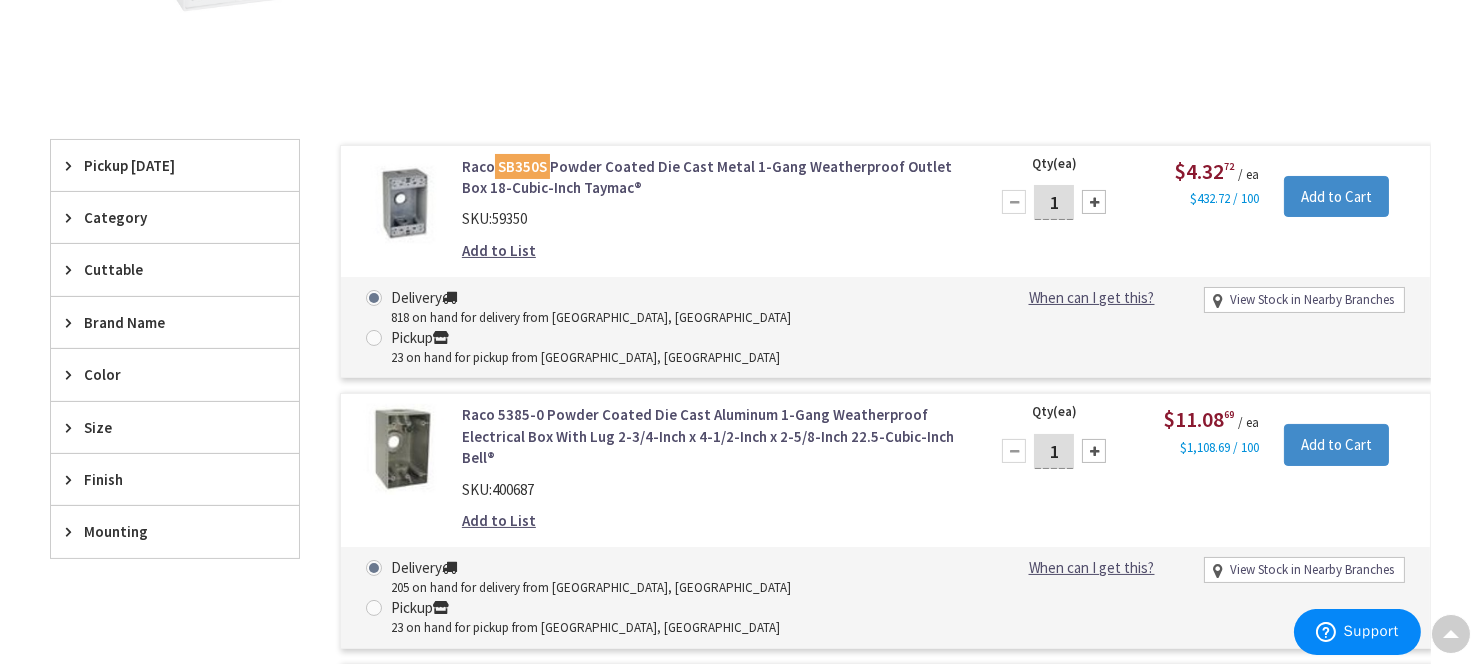 click at bounding box center (1094, 202) 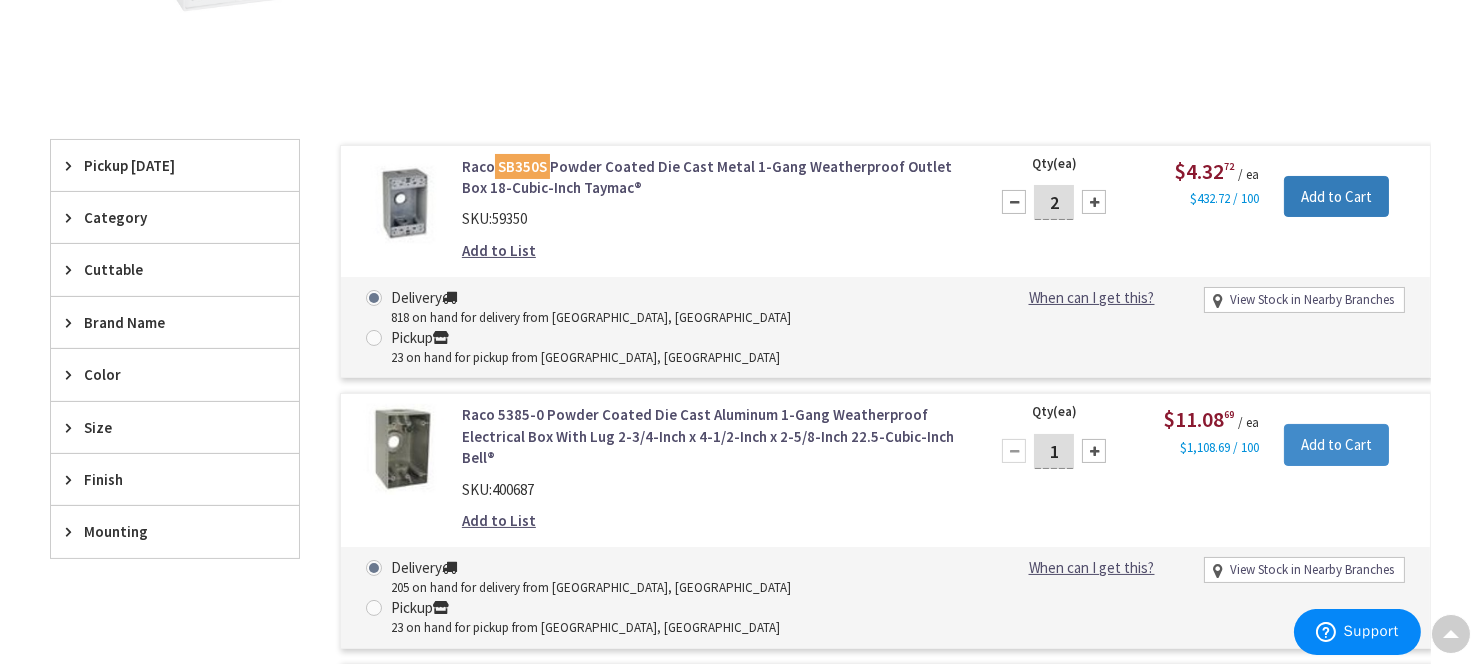 click on "Add to Cart" at bounding box center [1336, 197] 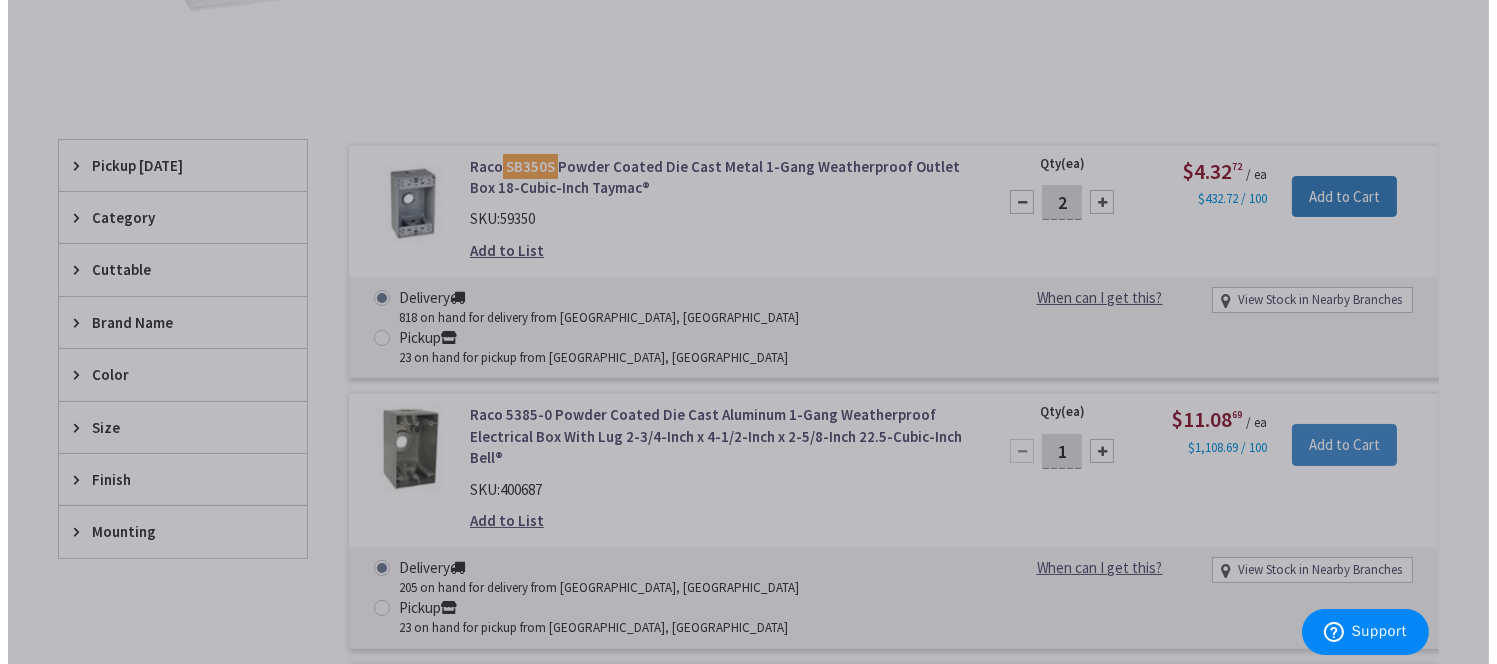 scroll, scrollTop: 447, scrollLeft: 0, axis: vertical 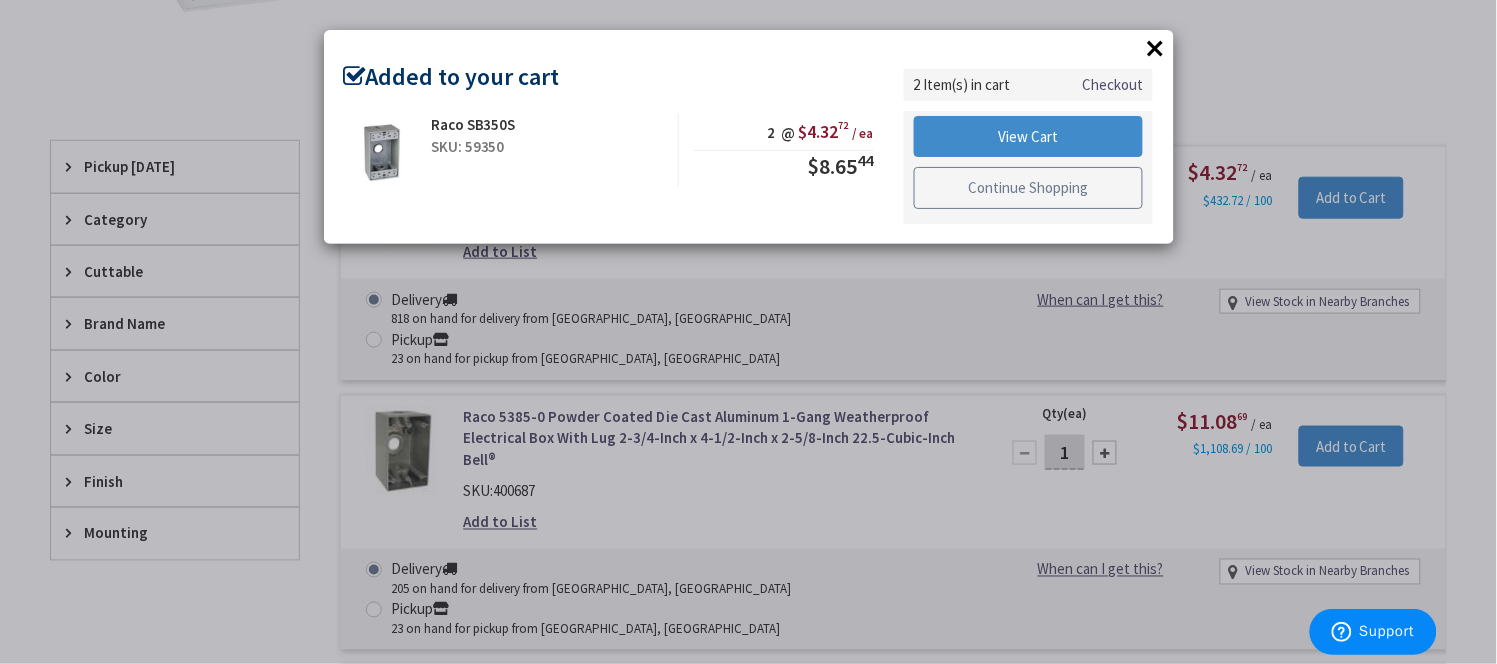 click on "Continue Shopping" at bounding box center (1029, 188) 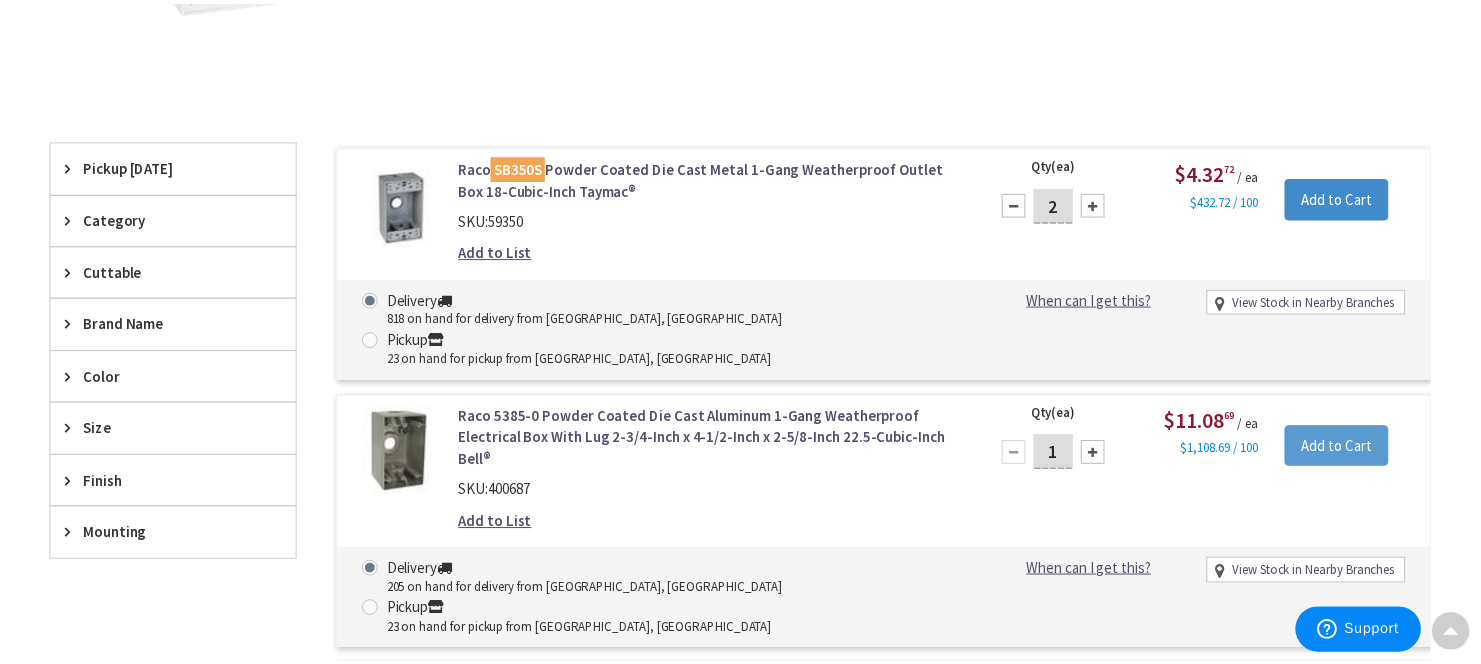 scroll, scrollTop: 446, scrollLeft: 0, axis: vertical 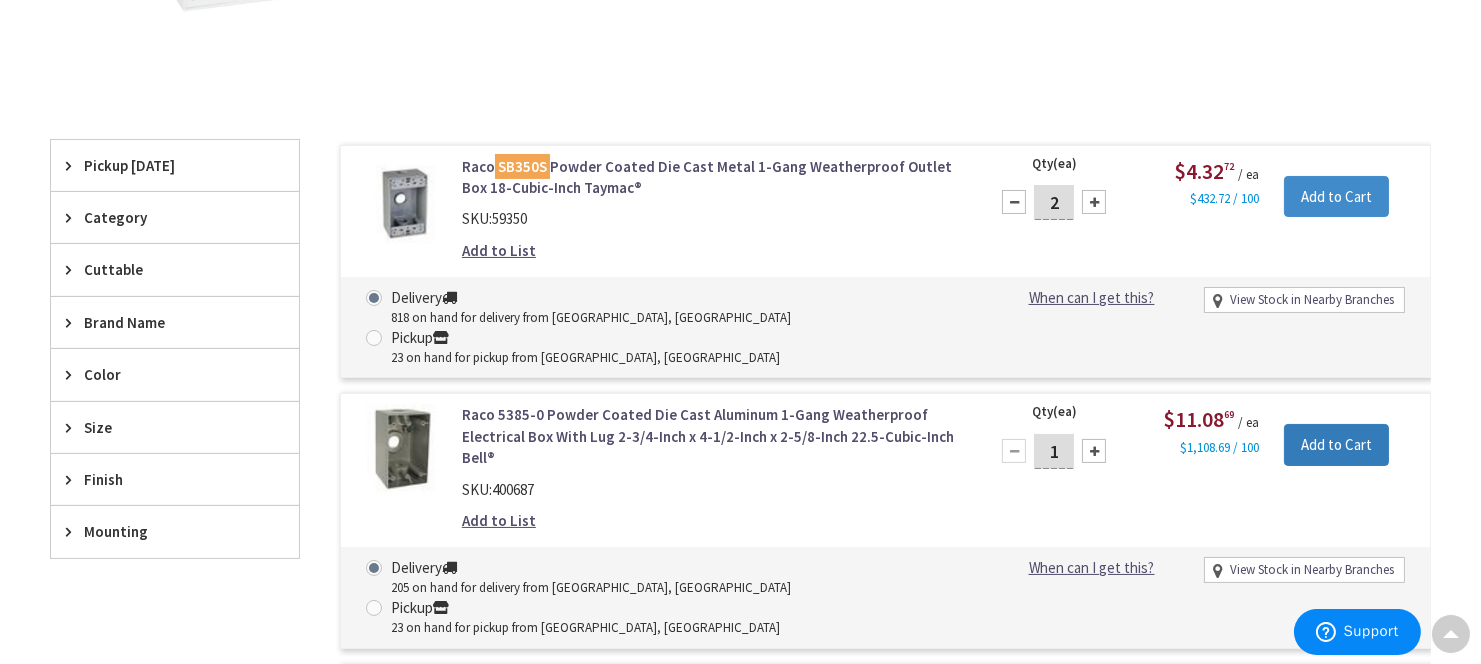 click on "Add to Cart" at bounding box center (1336, 445) 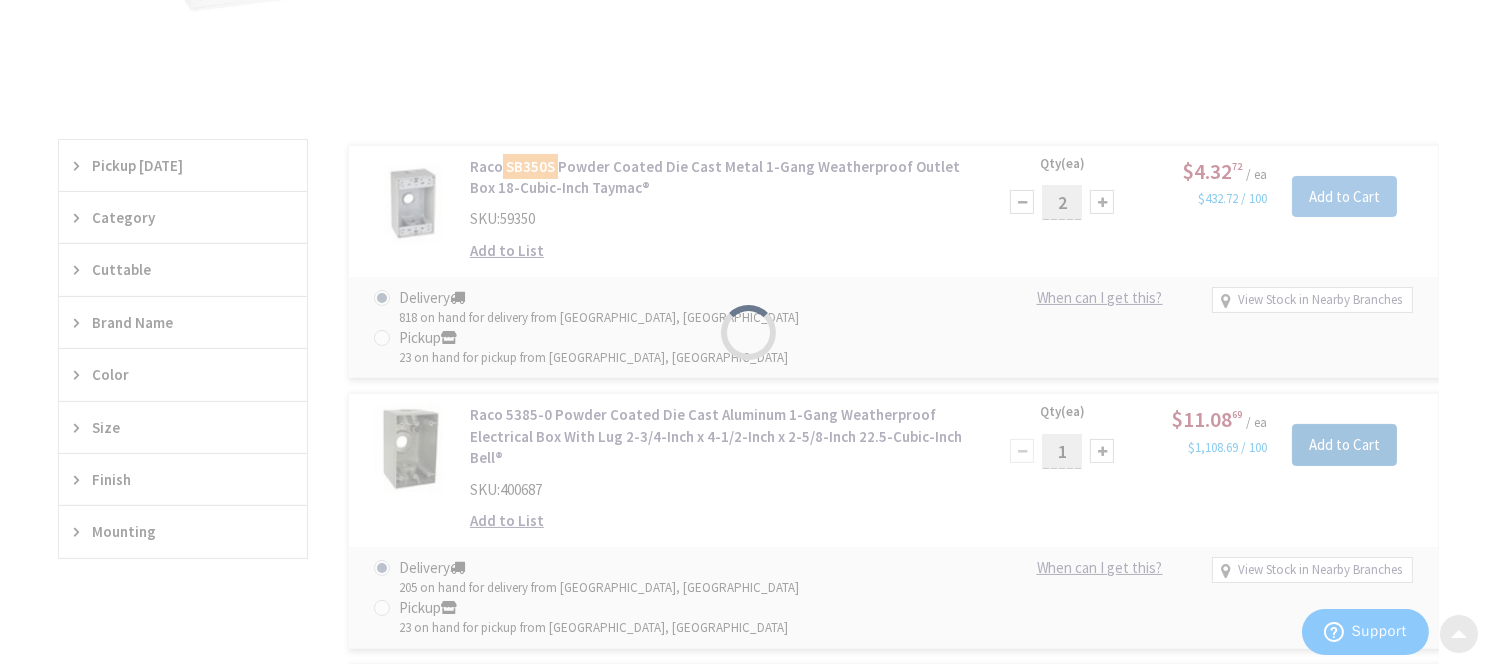scroll, scrollTop: 447, scrollLeft: 0, axis: vertical 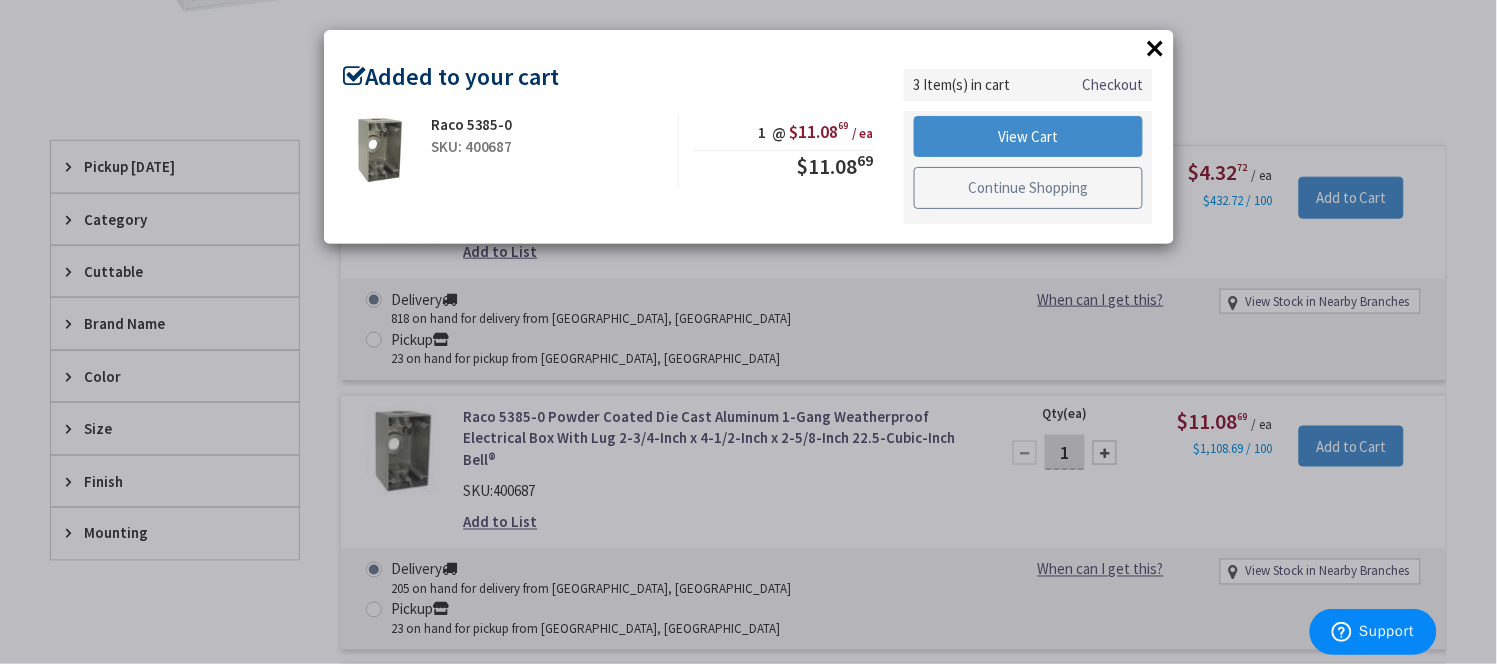 click on "Continue Shopping" at bounding box center (1029, 188) 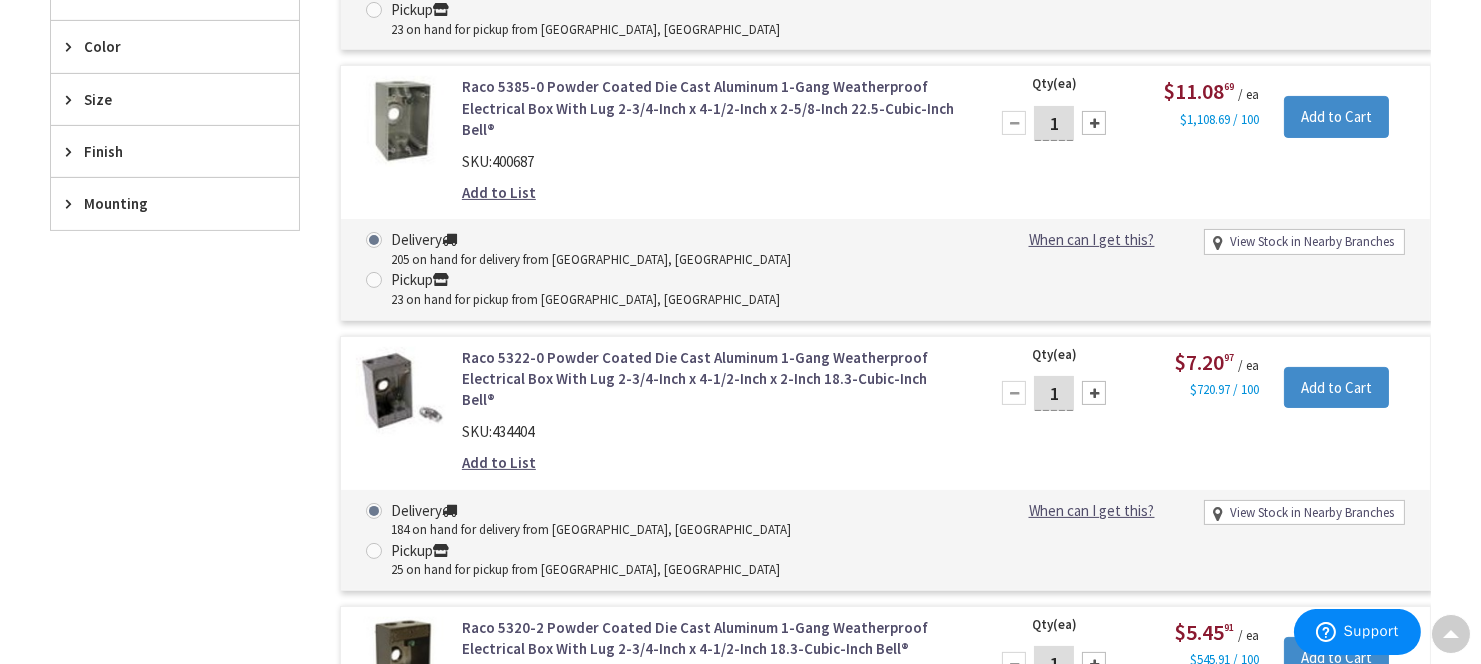 scroll, scrollTop: 780, scrollLeft: 0, axis: vertical 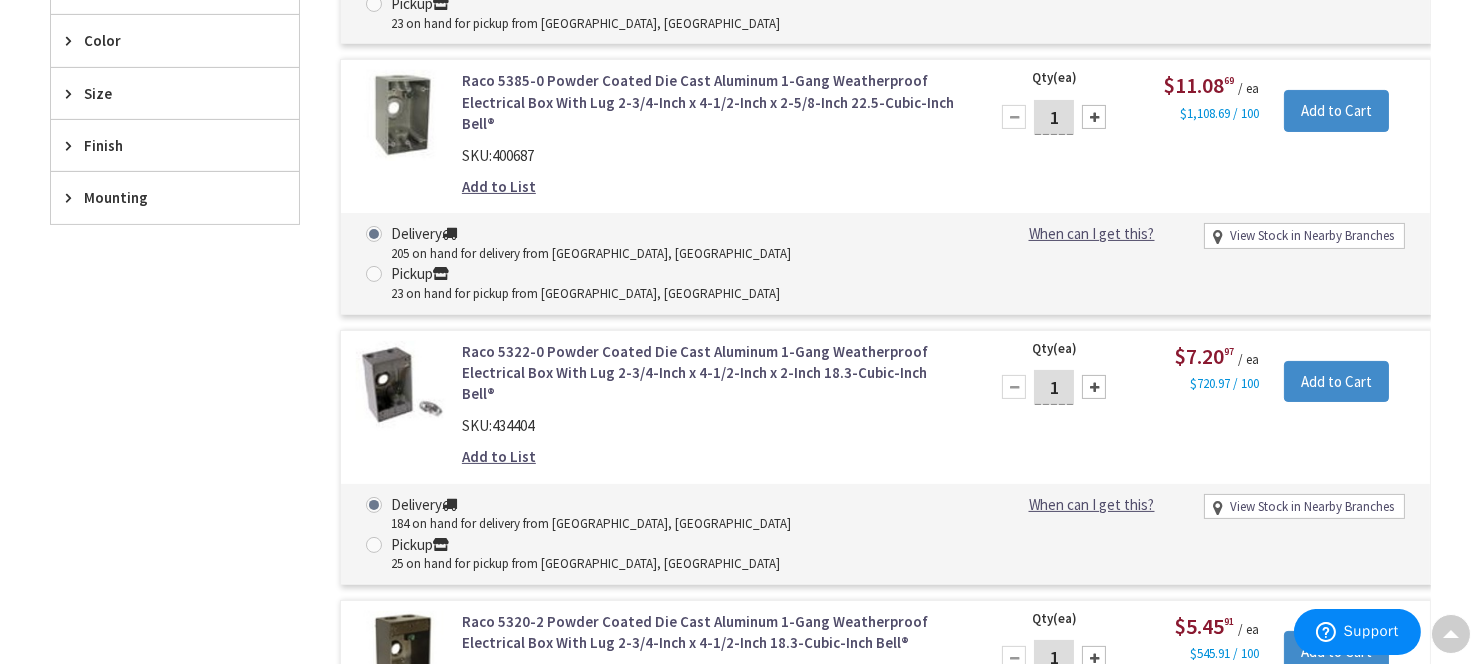click at bounding box center [1094, 387] 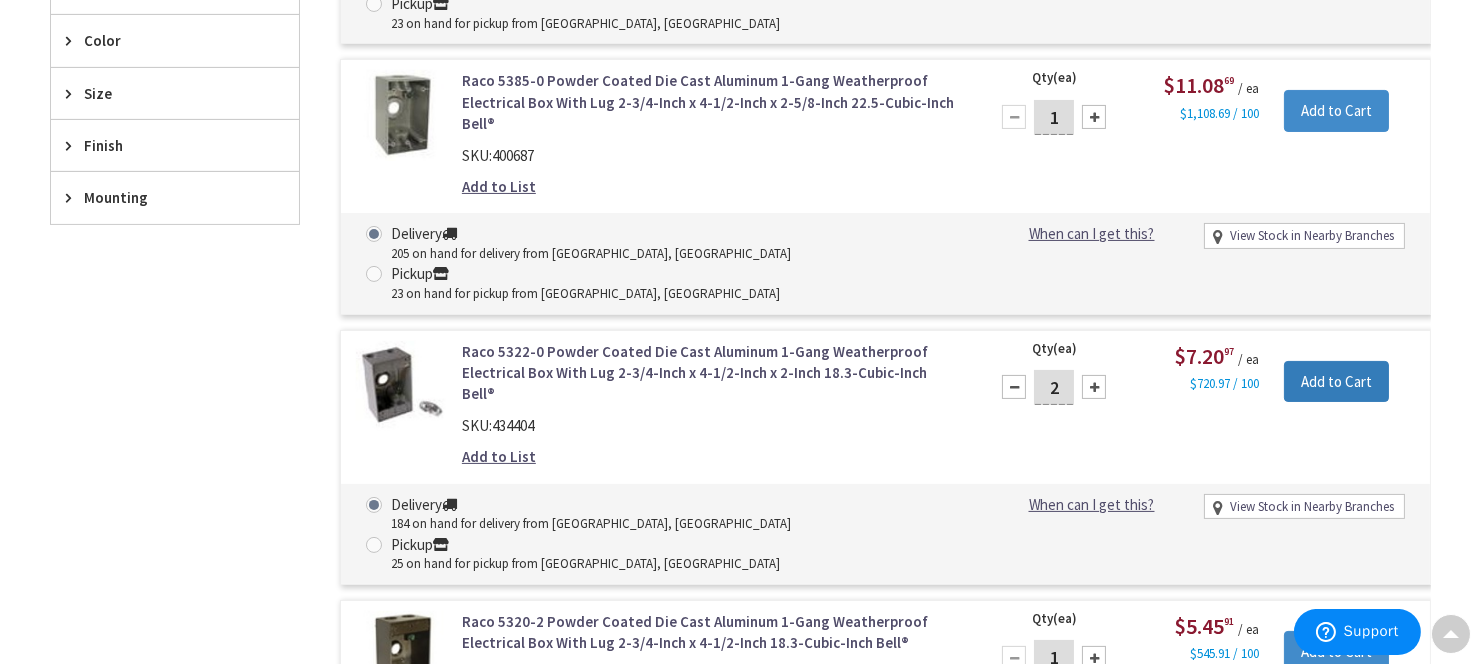 click on "Add to Cart" at bounding box center [1336, 382] 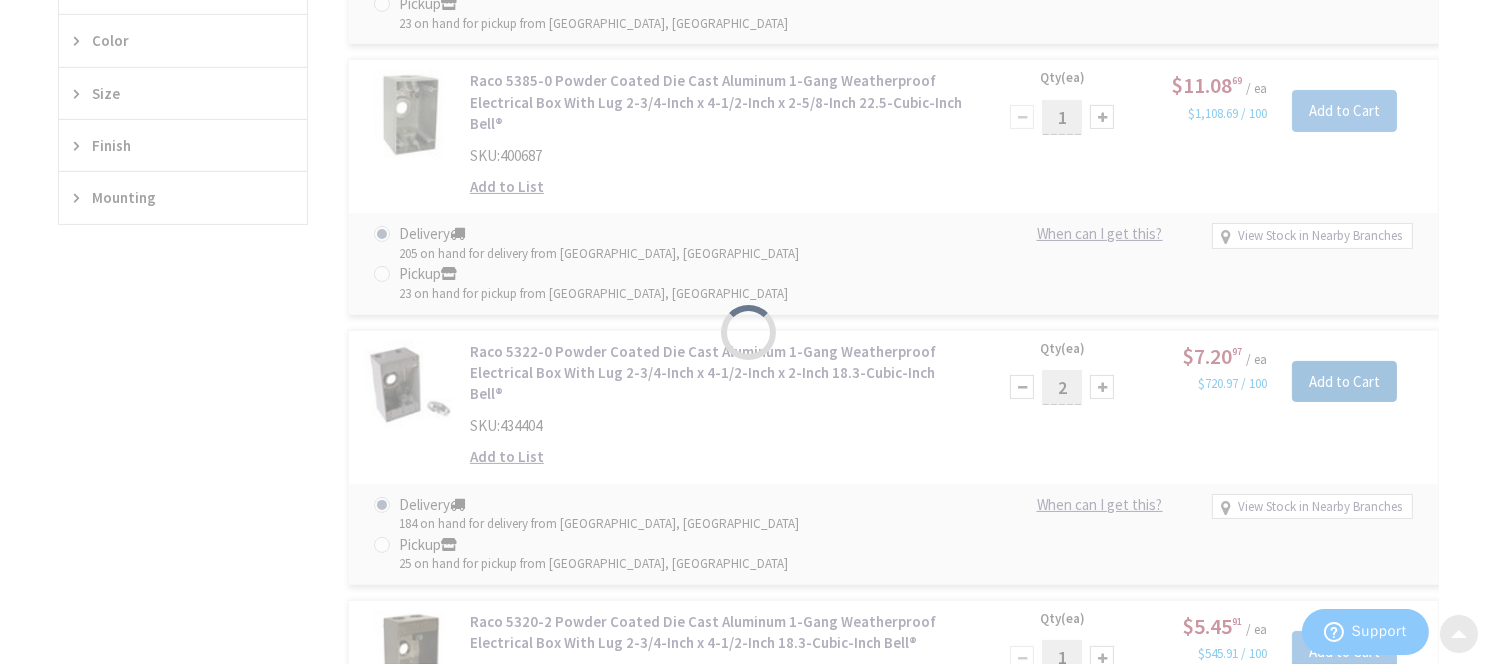 scroll, scrollTop: 783, scrollLeft: 0, axis: vertical 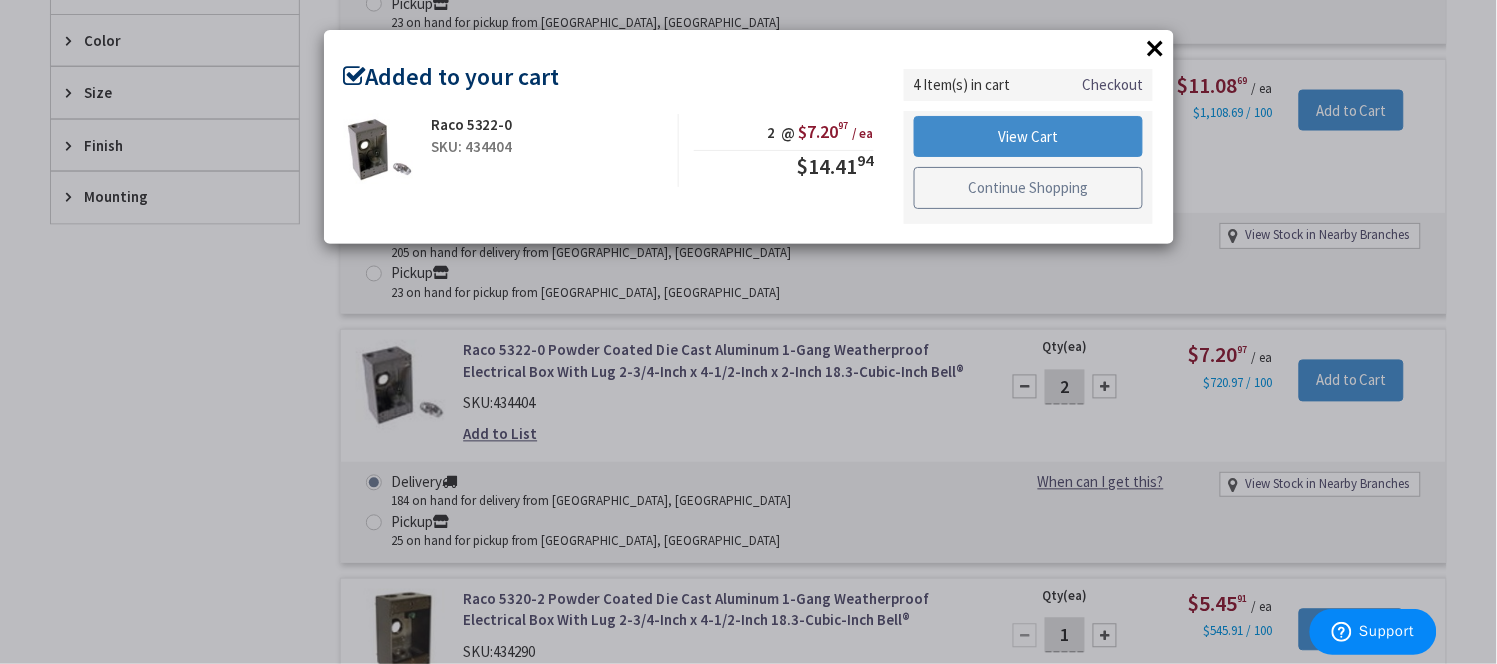 click on "Continue Shopping" at bounding box center [1029, 188] 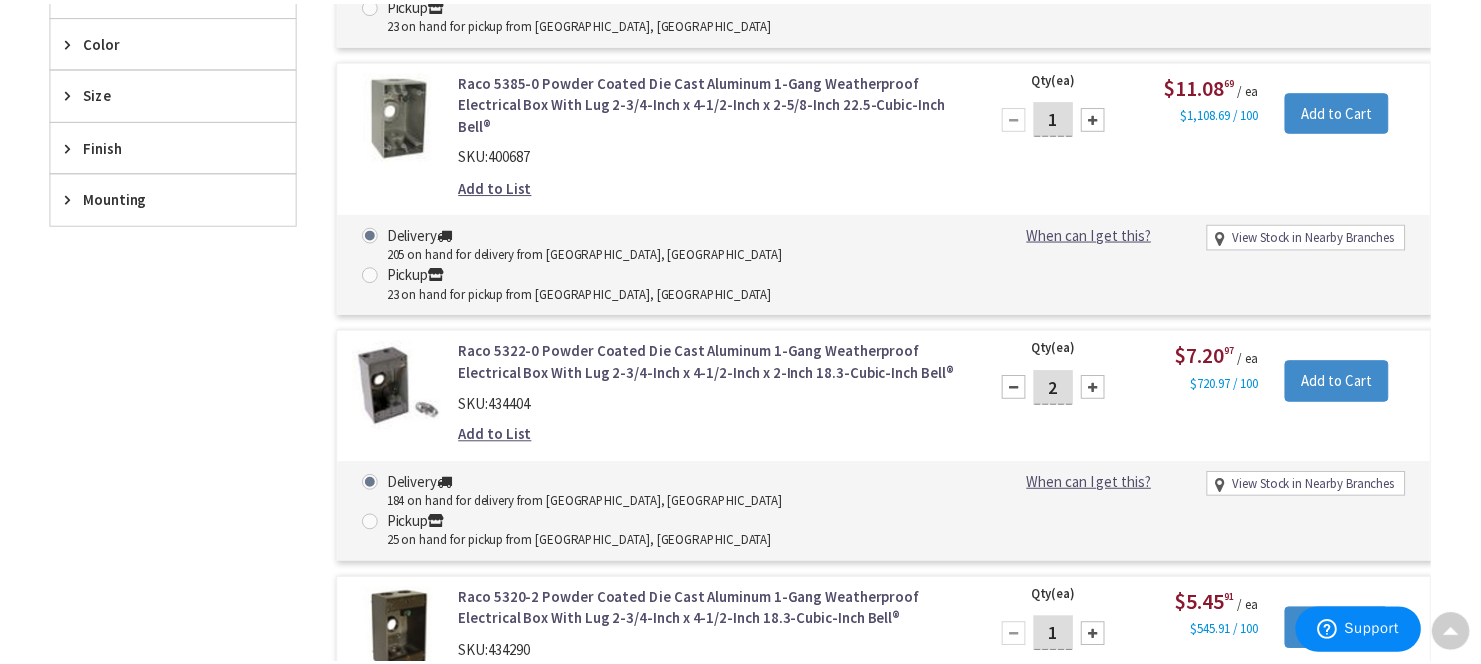 scroll, scrollTop: 781, scrollLeft: 0, axis: vertical 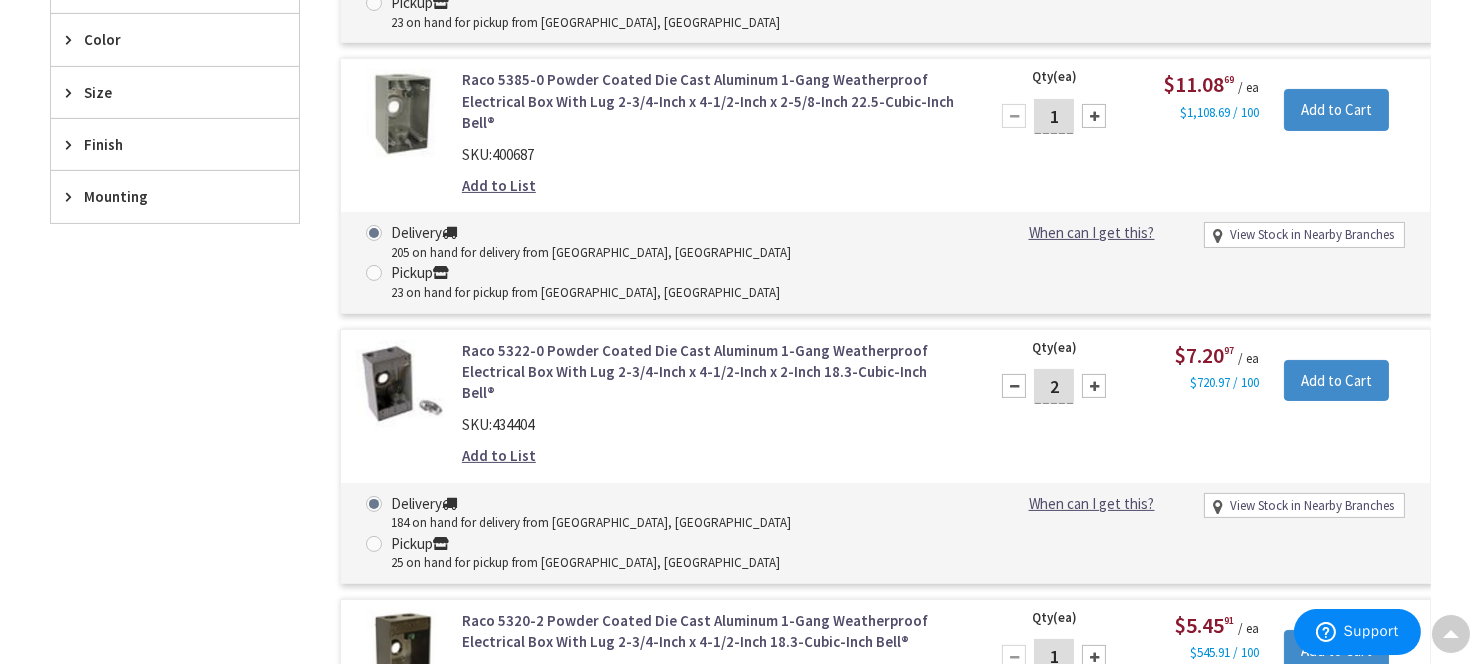 click at bounding box center (1094, 657) 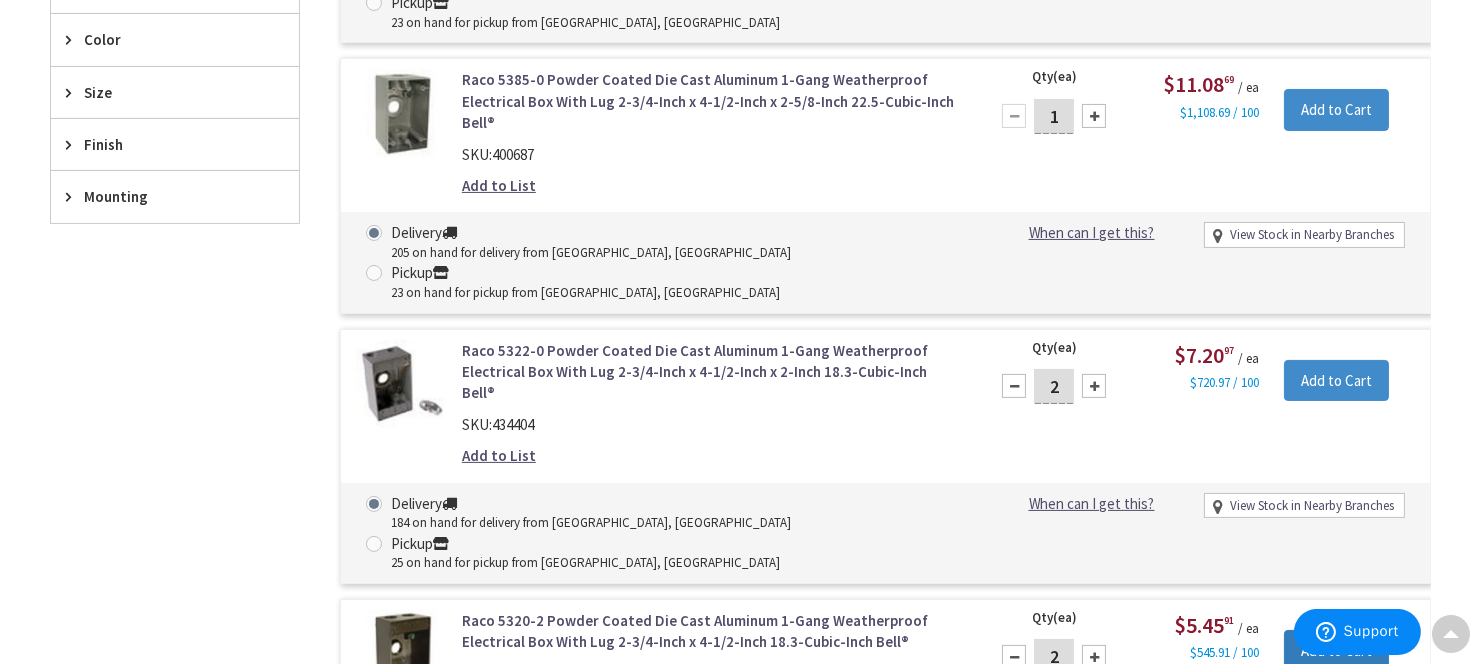 click on "Add to Cart" at bounding box center [1336, 651] 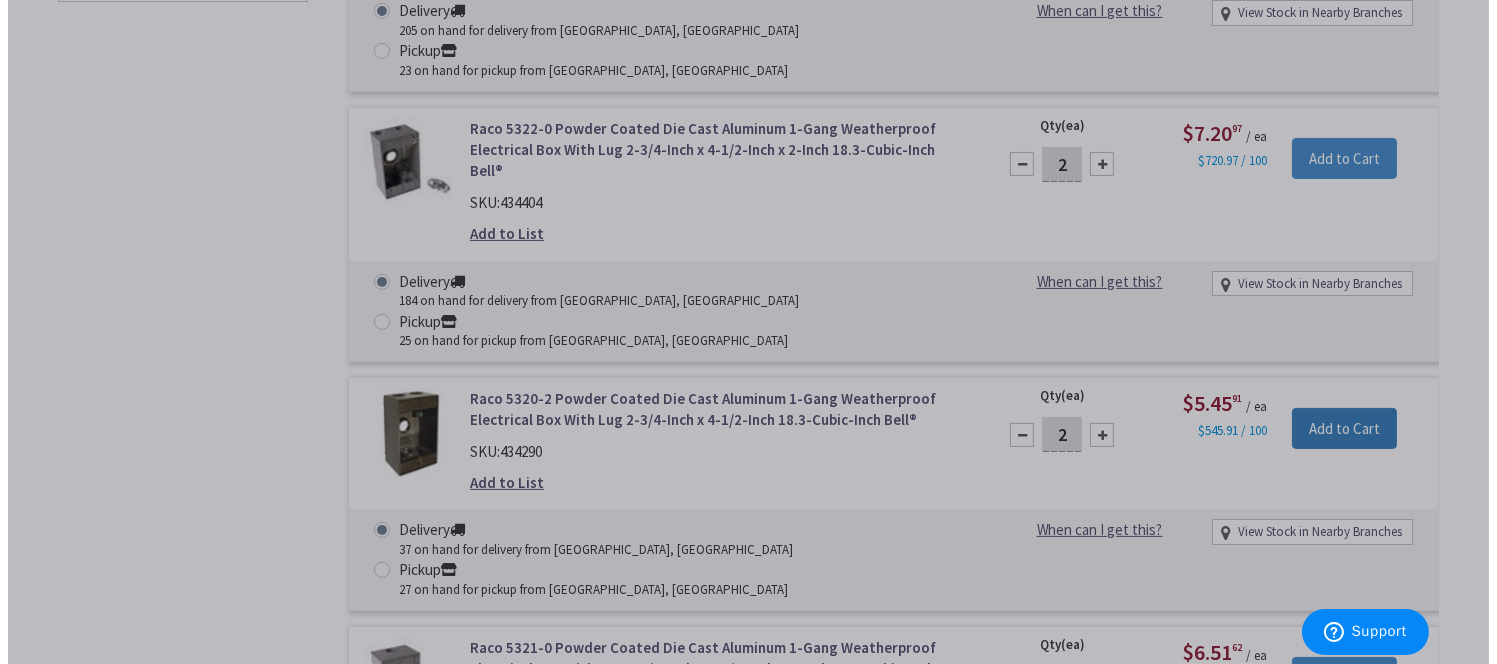 scroll, scrollTop: 1006, scrollLeft: 0, axis: vertical 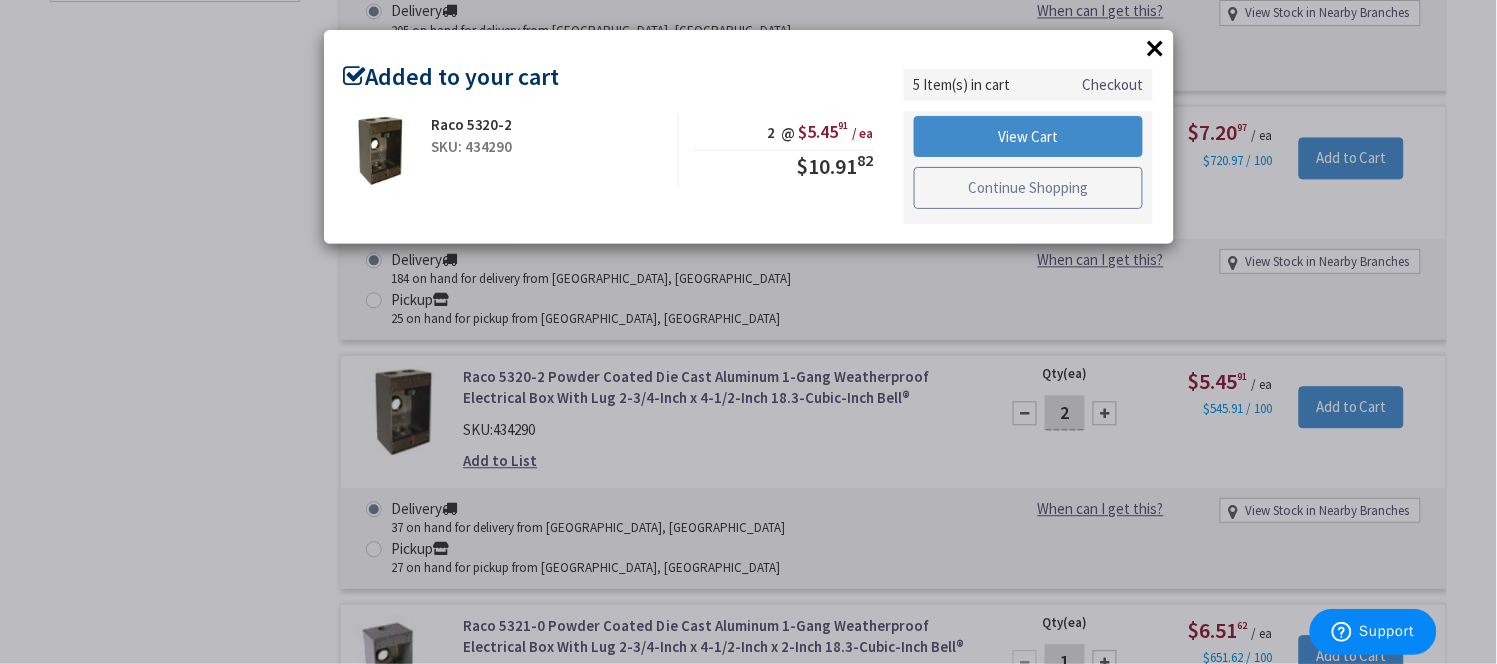 click on "Continue Shopping" at bounding box center (1029, 188) 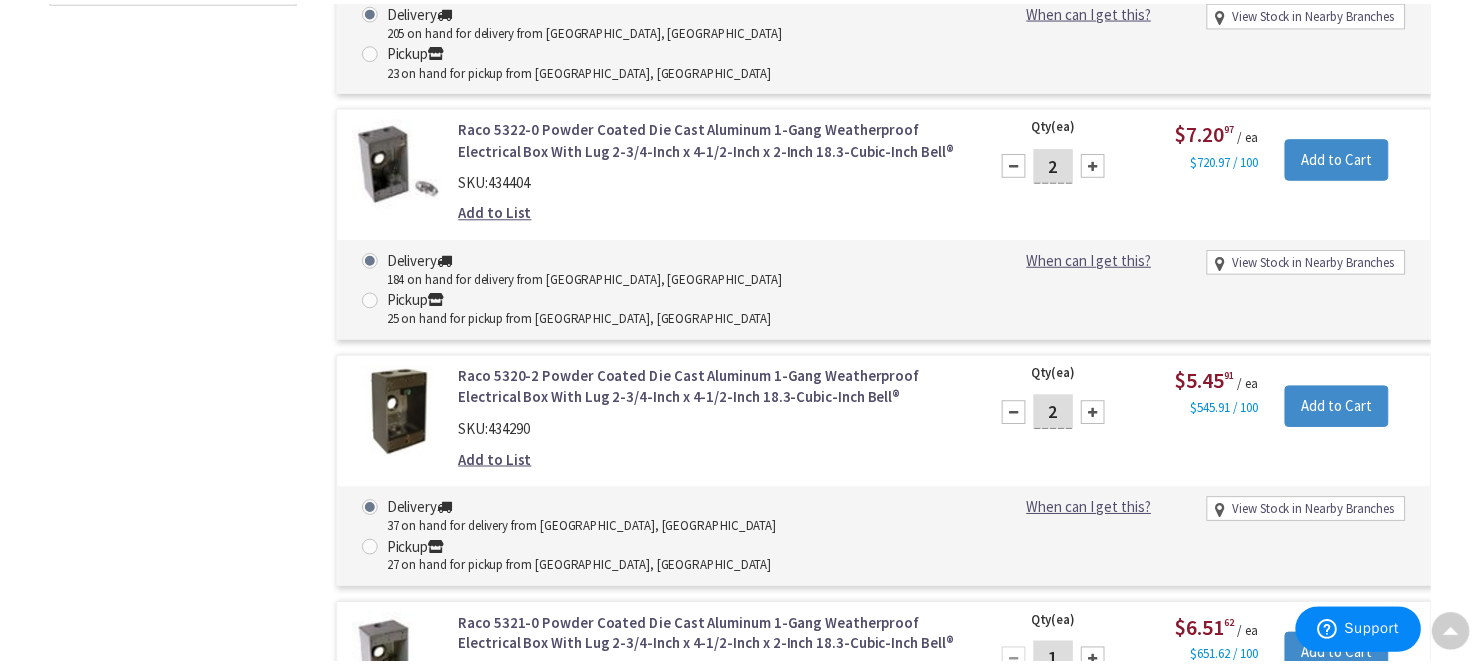 scroll, scrollTop: 1003, scrollLeft: 0, axis: vertical 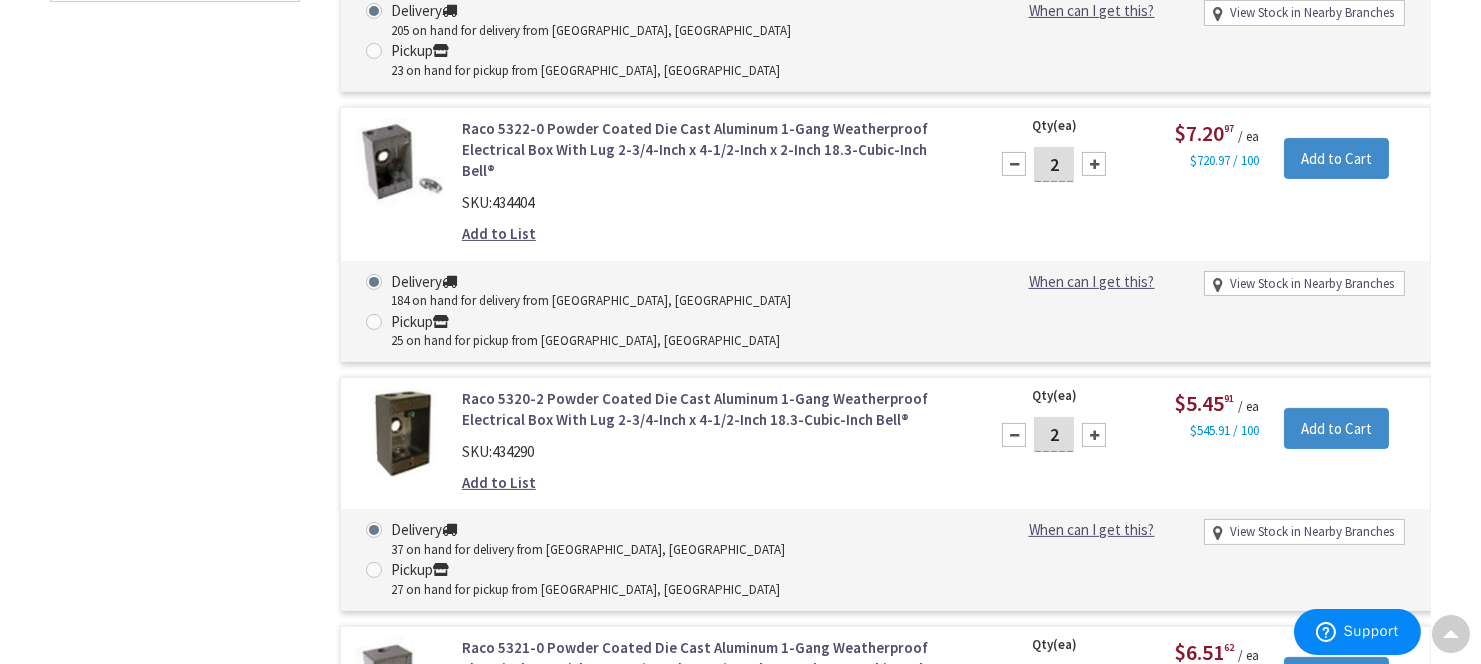 click at bounding box center [1094, 683] 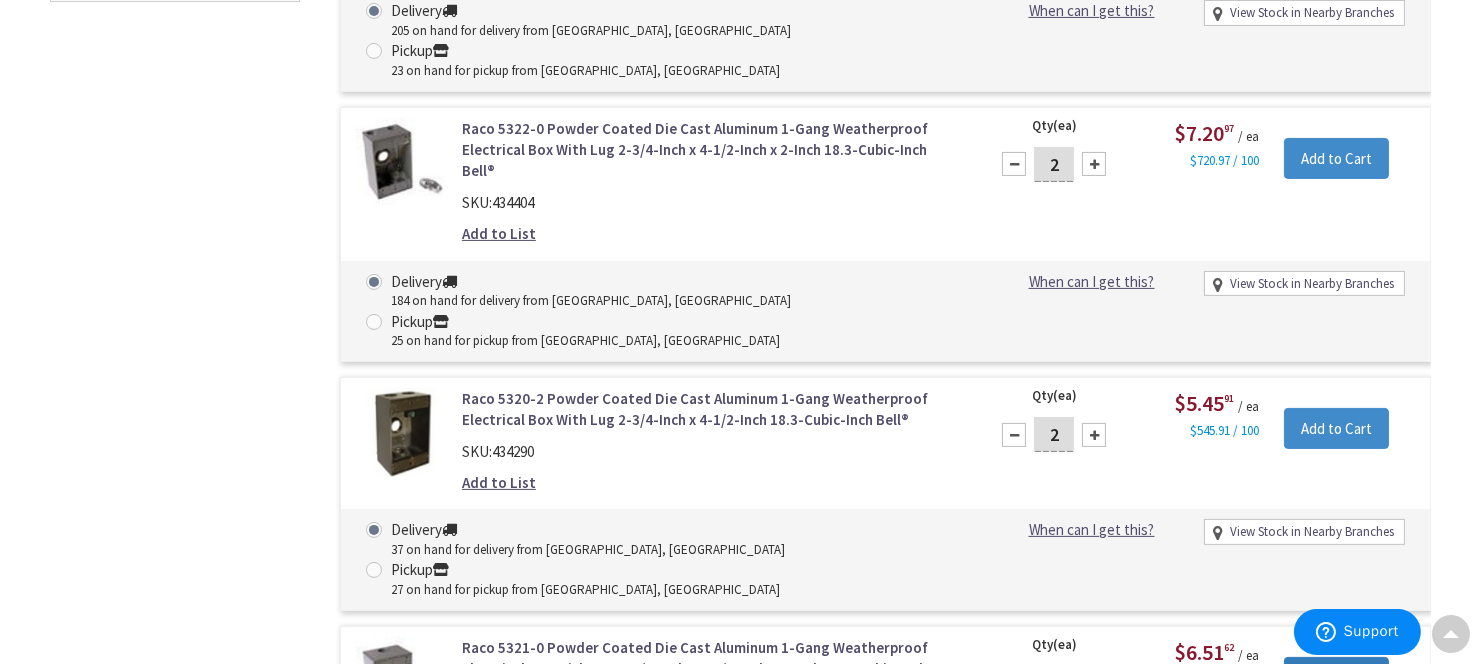 click on "Add to Cart" at bounding box center (1336, 678) 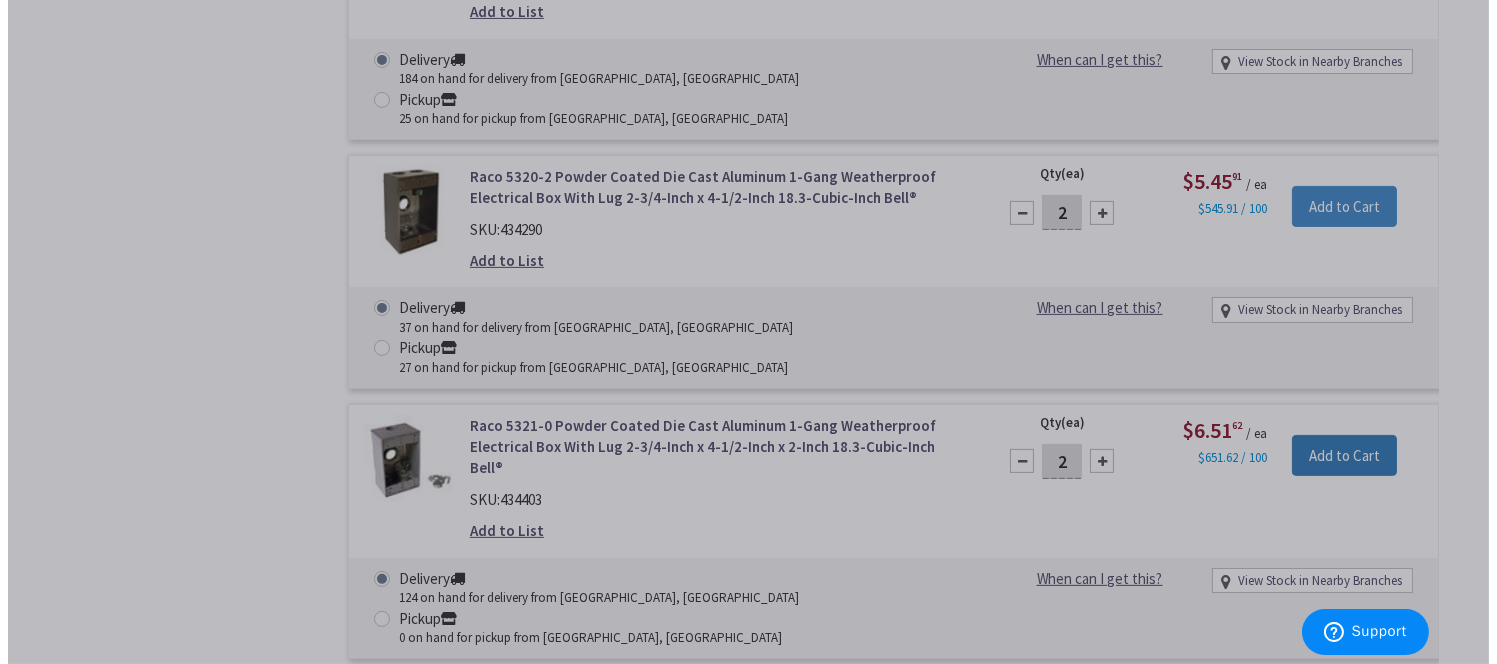 scroll, scrollTop: 1228, scrollLeft: 0, axis: vertical 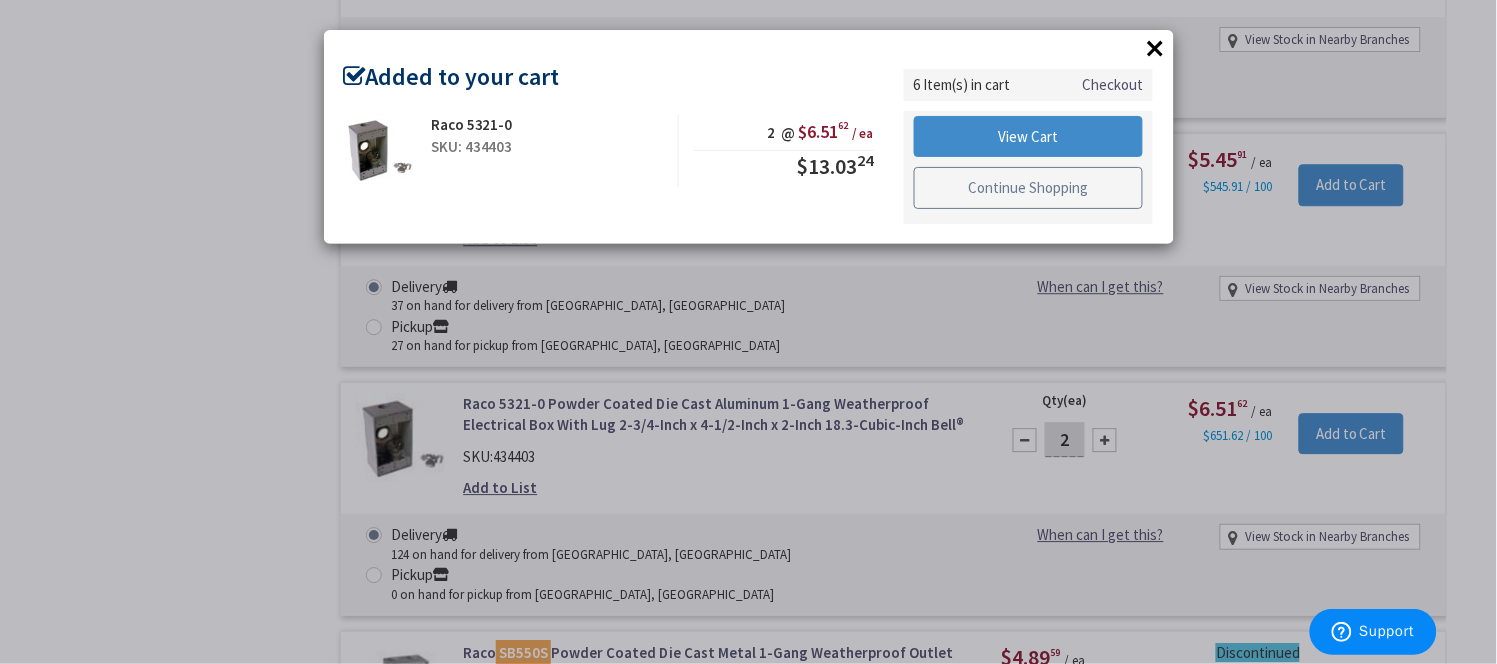 click on "Continue Shopping" at bounding box center [1029, 188] 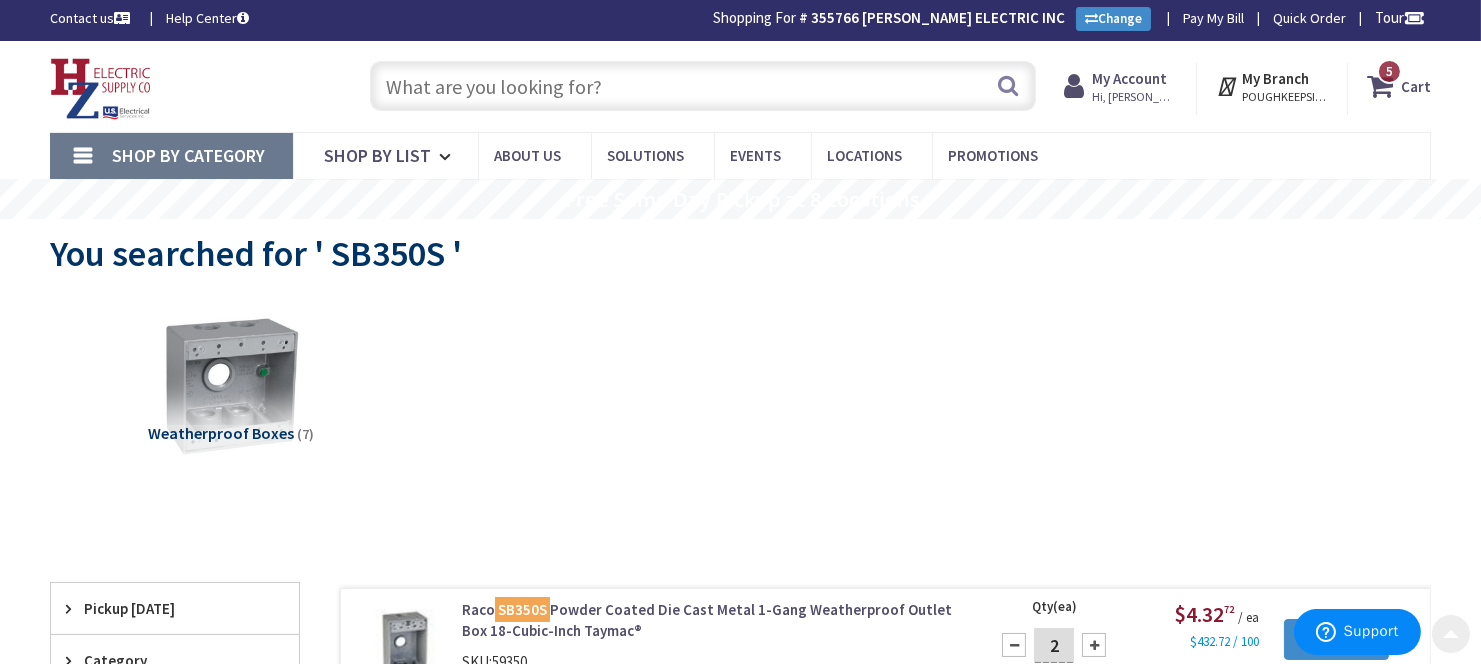 scroll, scrollTop: 0, scrollLeft: 0, axis: both 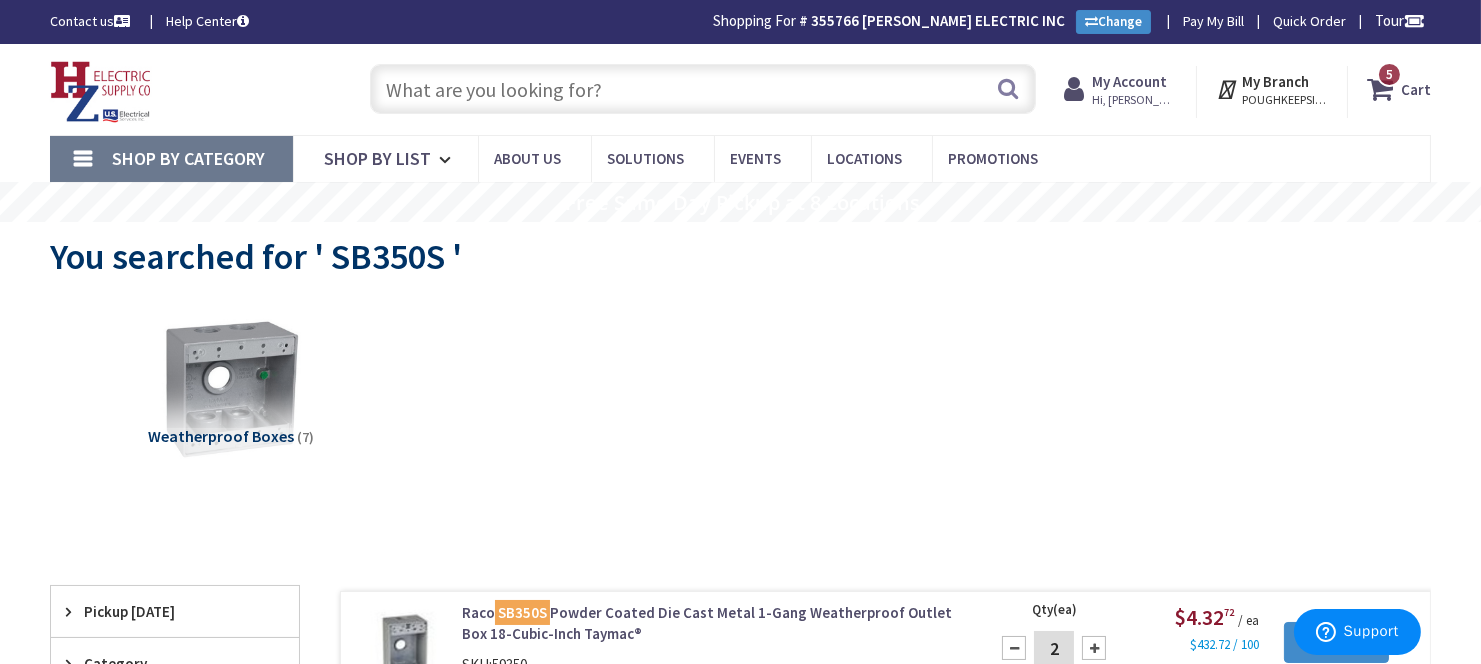 click on "5
5
items" at bounding box center (1389, 74) 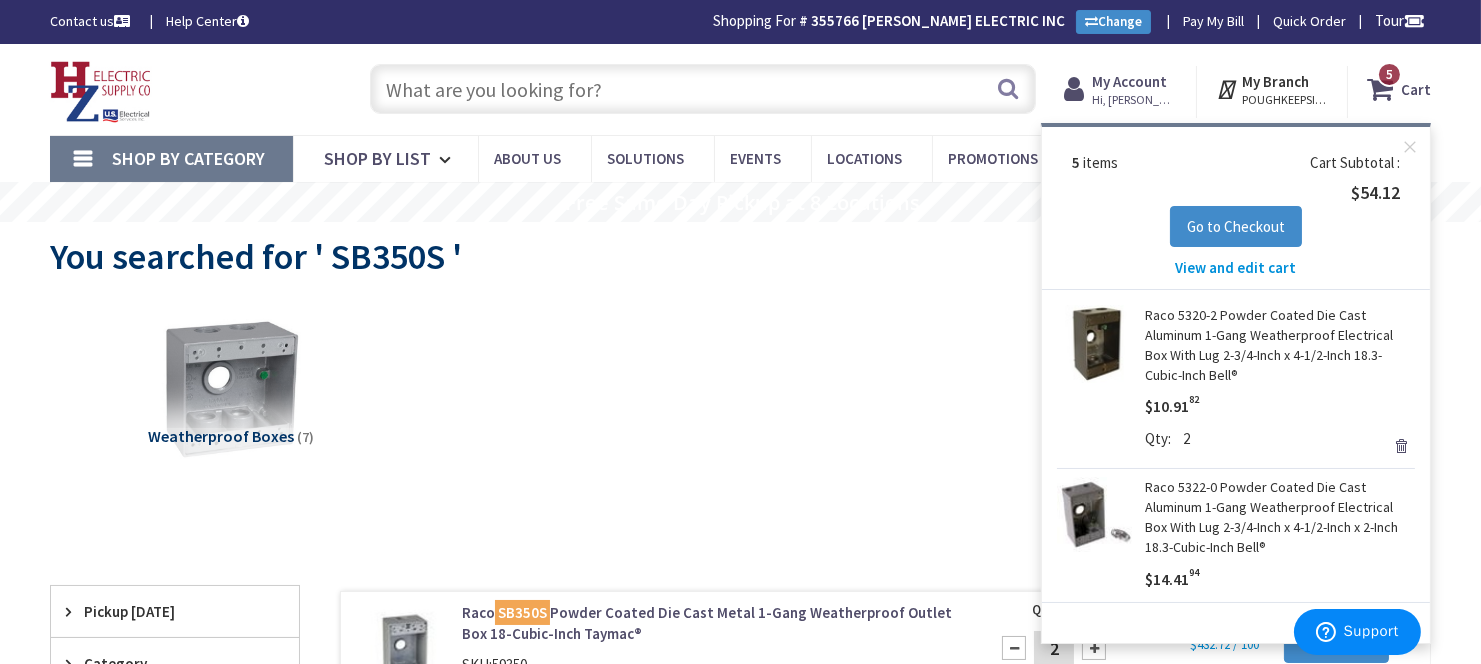 click on "View and edit cart" at bounding box center (1236, 267) 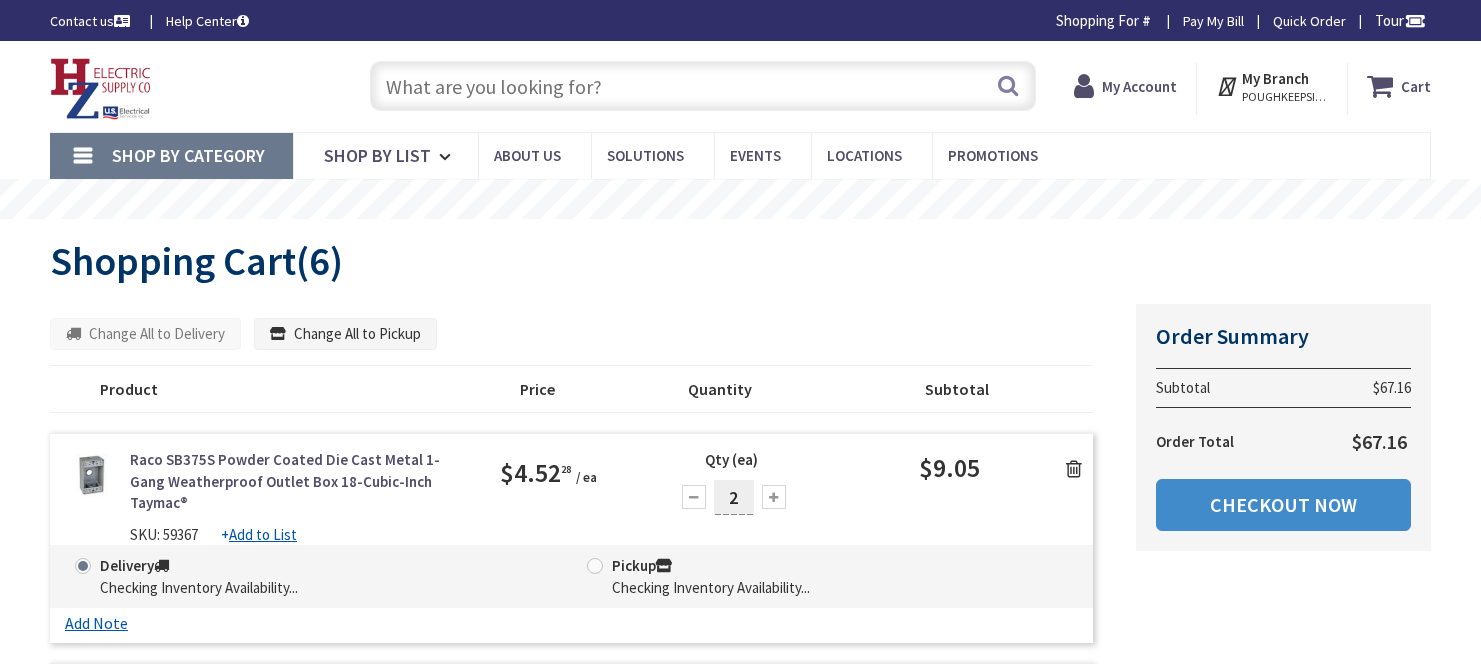 scroll, scrollTop: 0, scrollLeft: 0, axis: both 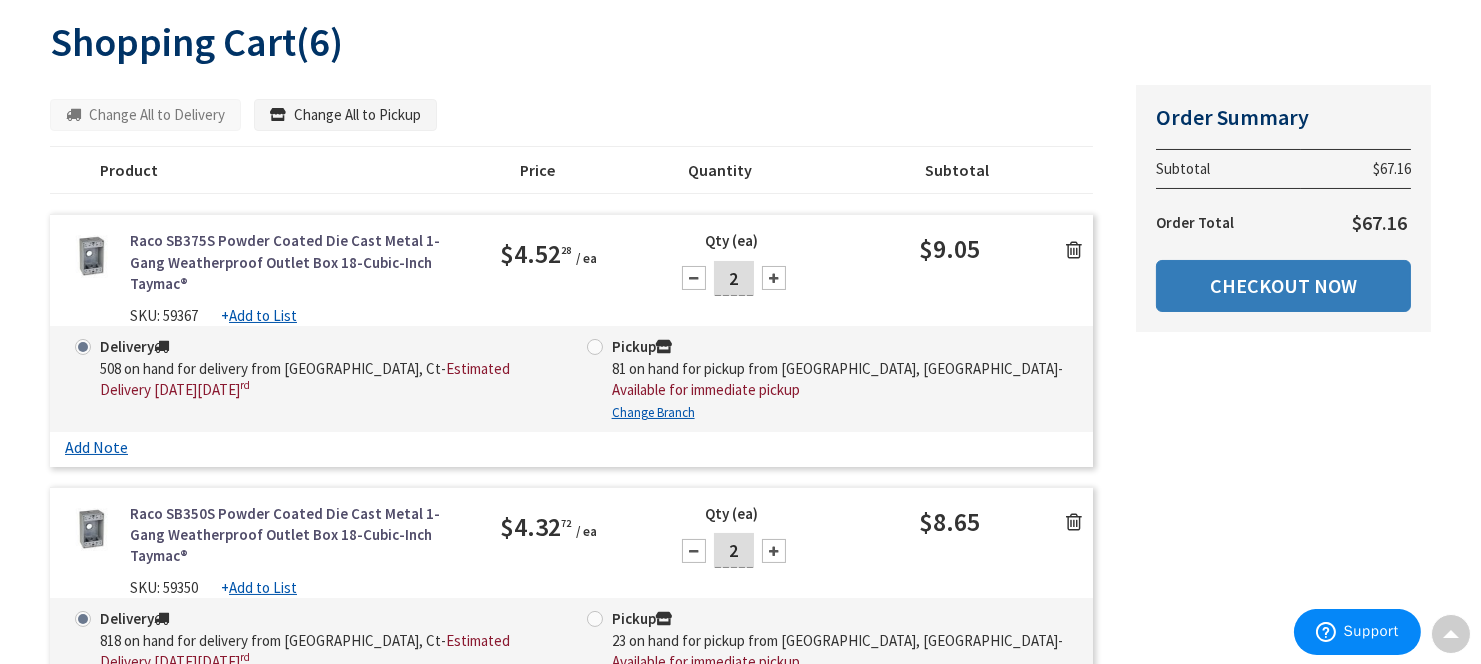 click on "Checkout Now" at bounding box center (1283, 286) 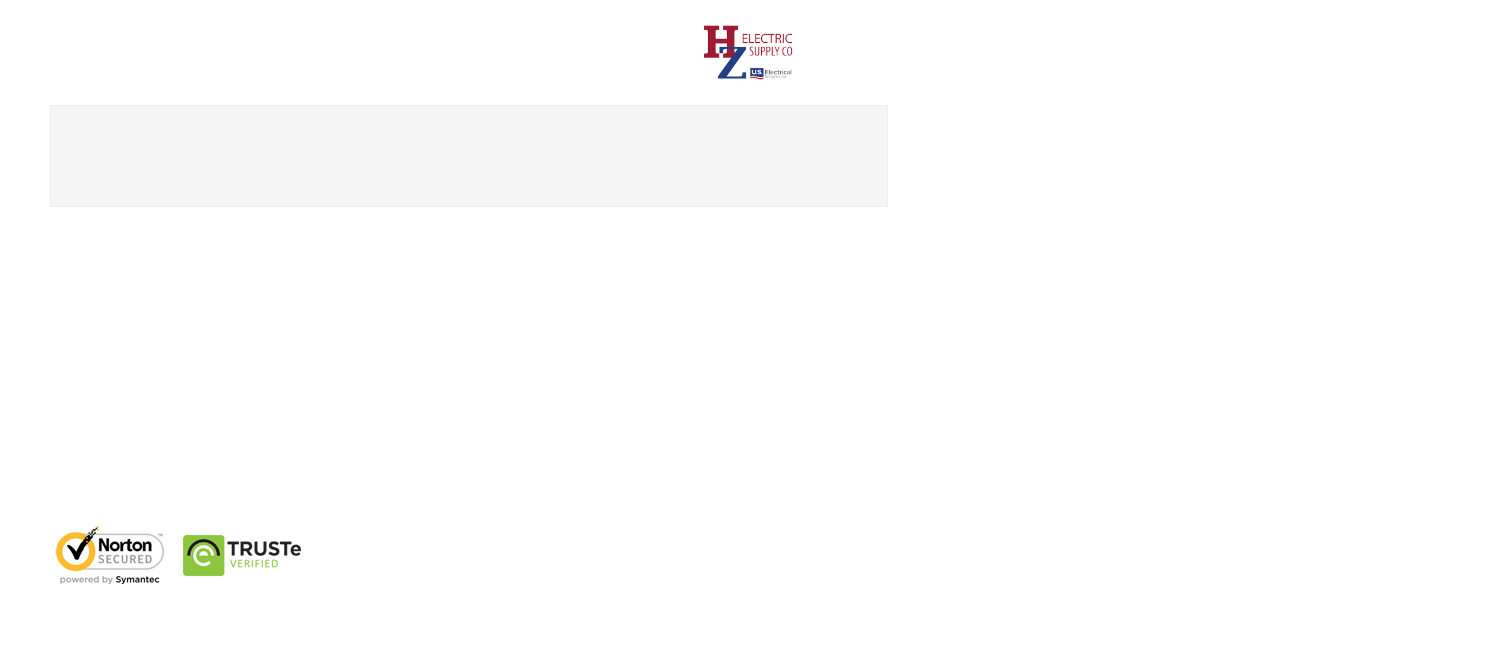 scroll, scrollTop: 0, scrollLeft: 0, axis: both 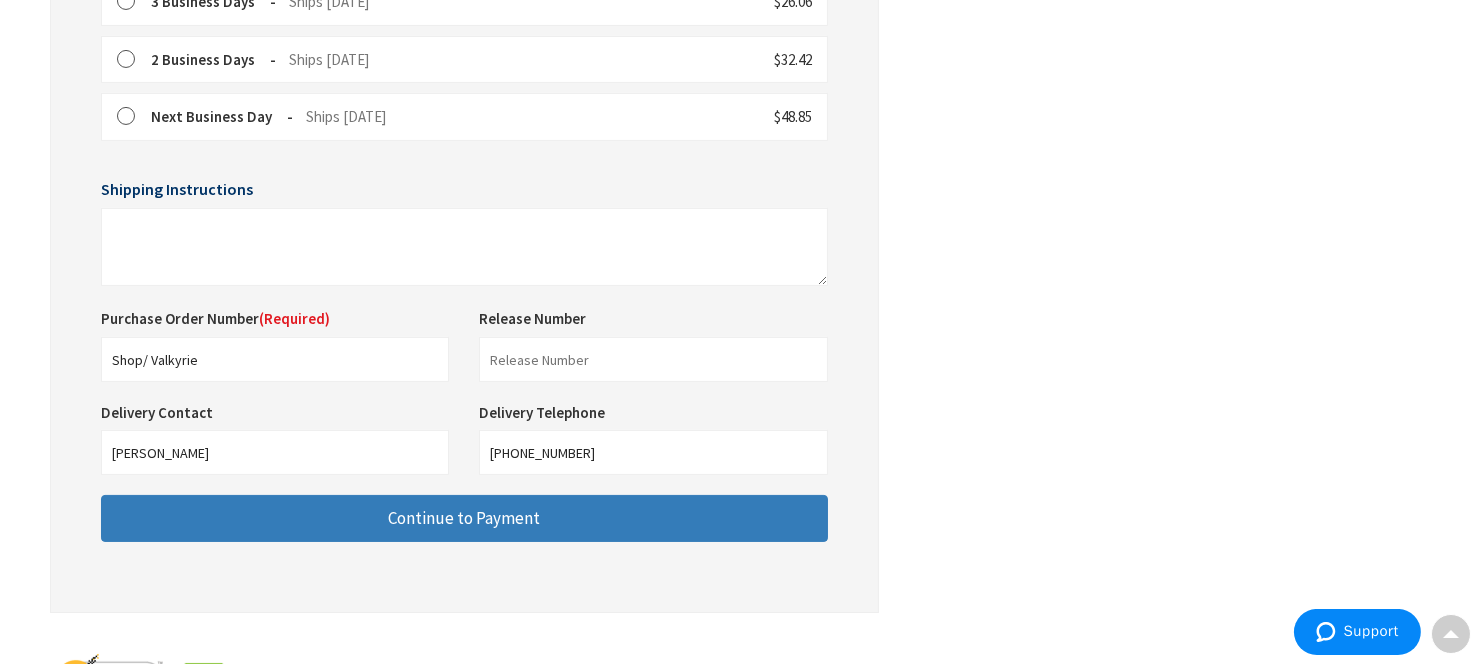 click on "Continue to Payment" at bounding box center (464, 518) 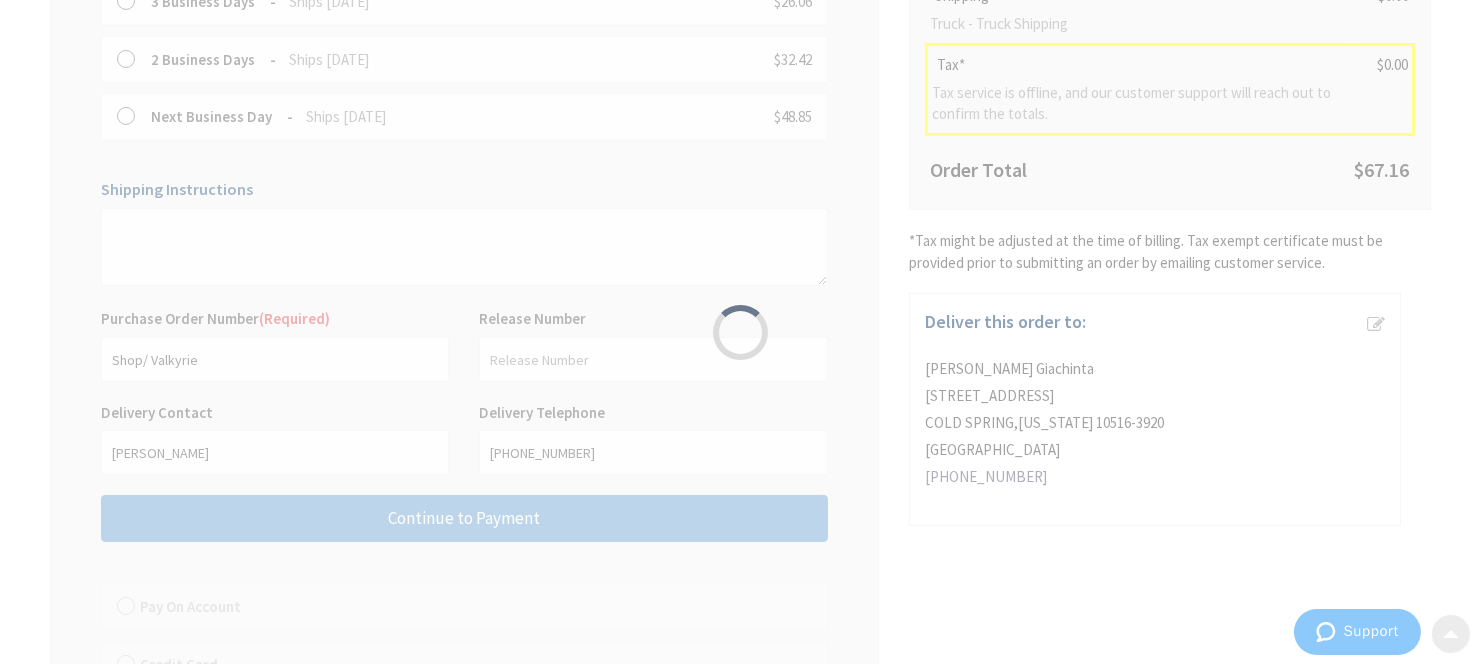 scroll, scrollTop: 0, scrollLeft: 0, axis: both 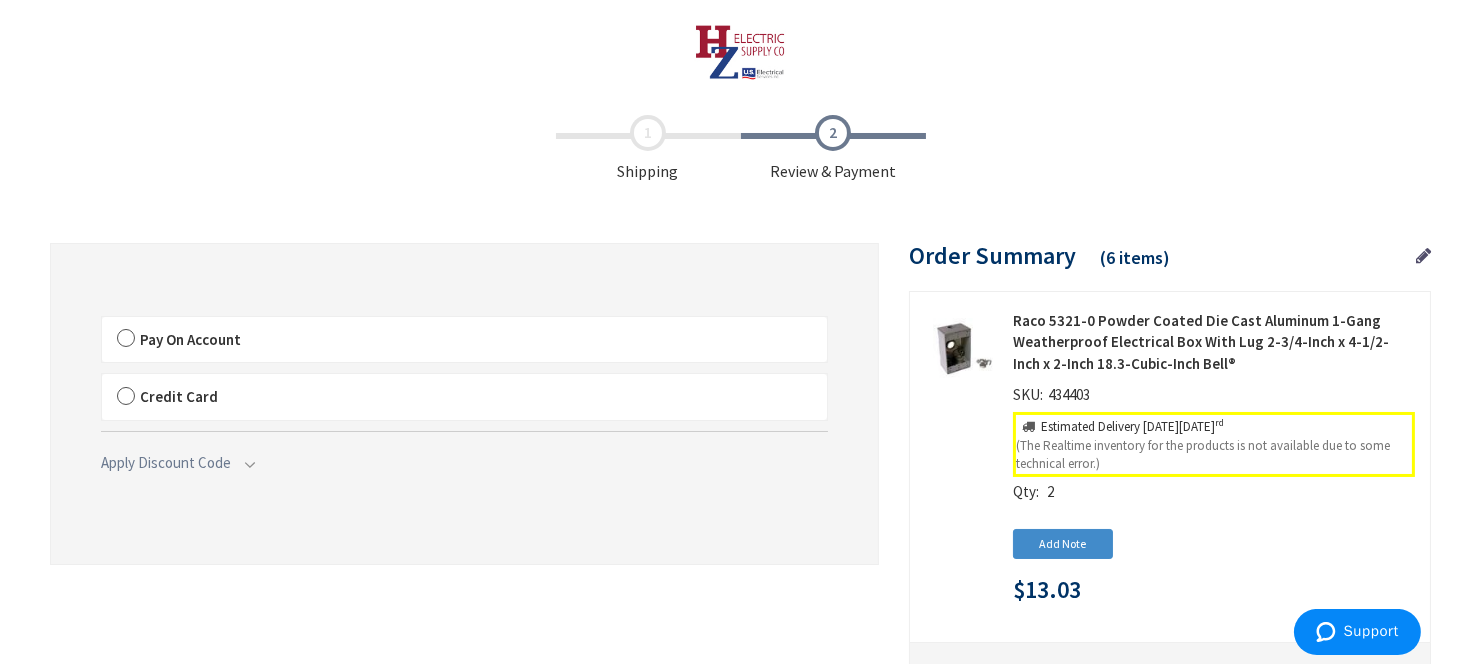 click on "Pay On Account" at bounding box center [464, 340] 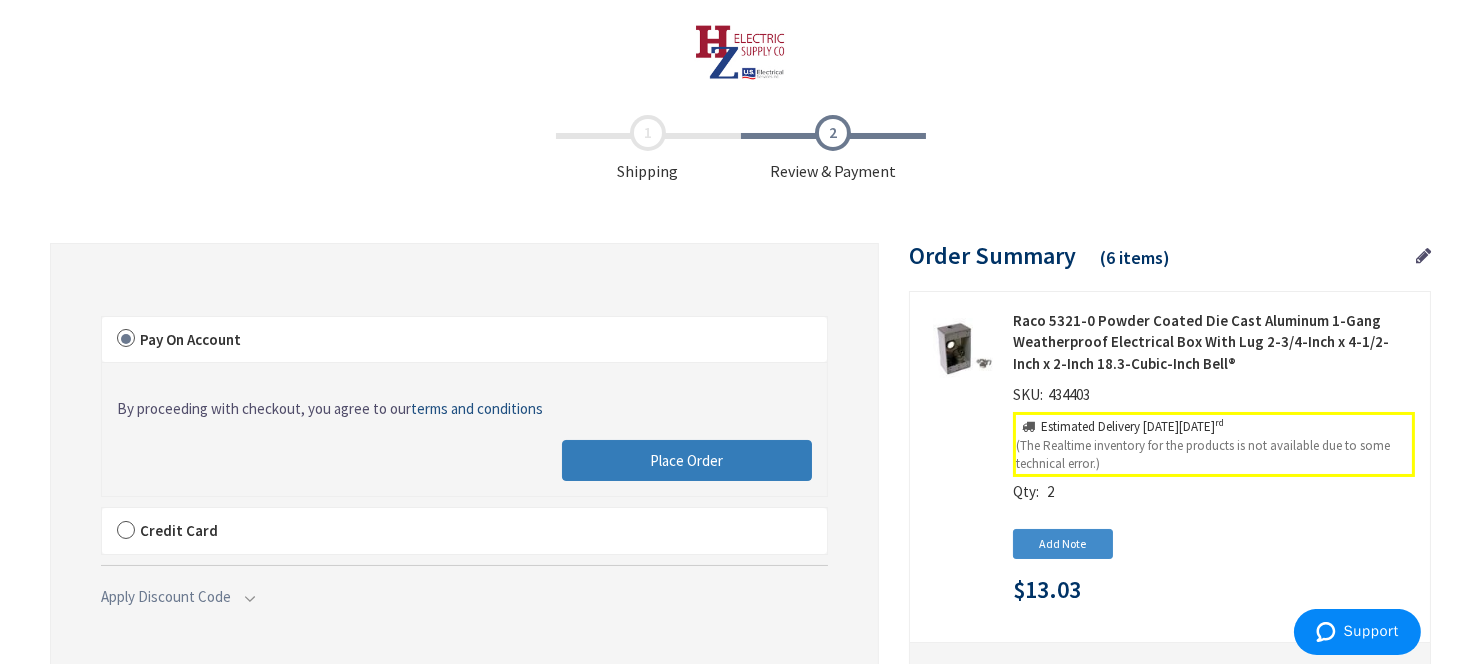 drag, startPoint x: 695, startPoint y: 461, endPoint x: 678, endPoint y: 448, distance: 21.400934 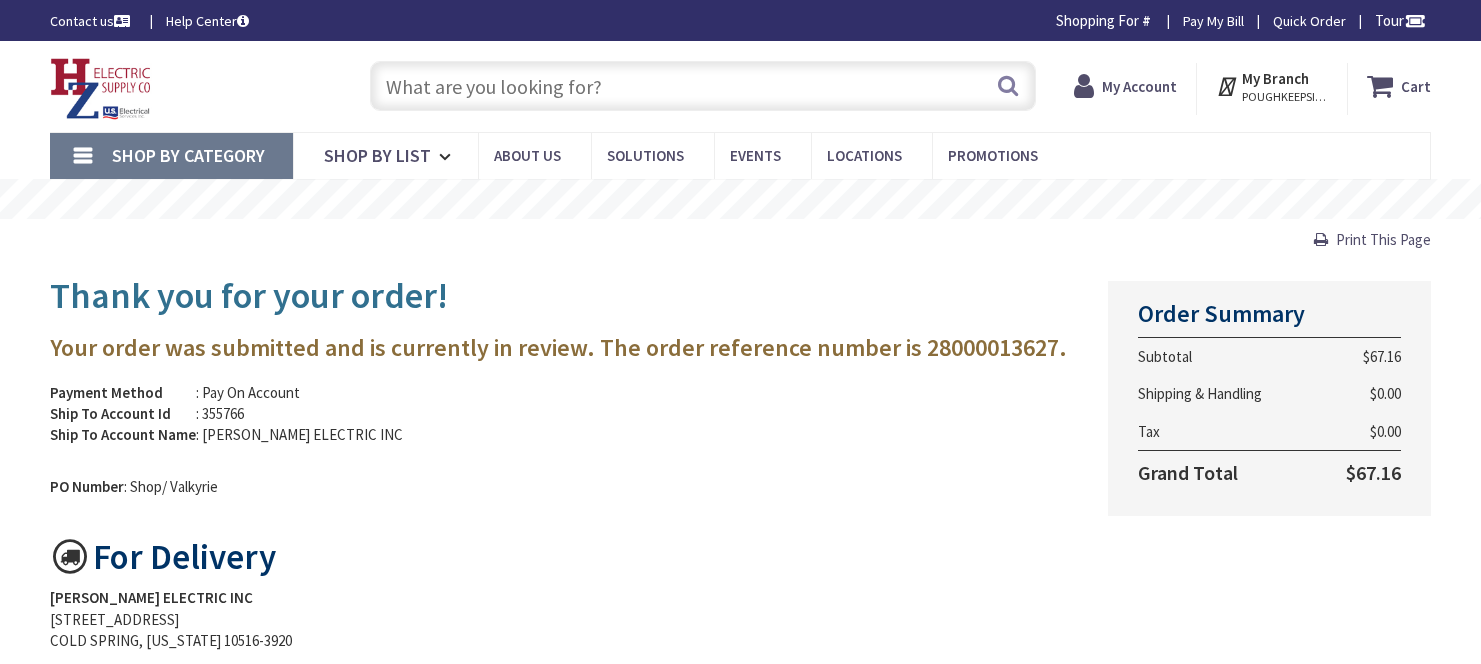 scroll, scrollTop: 0, scrollLeft: 0, axis: both 